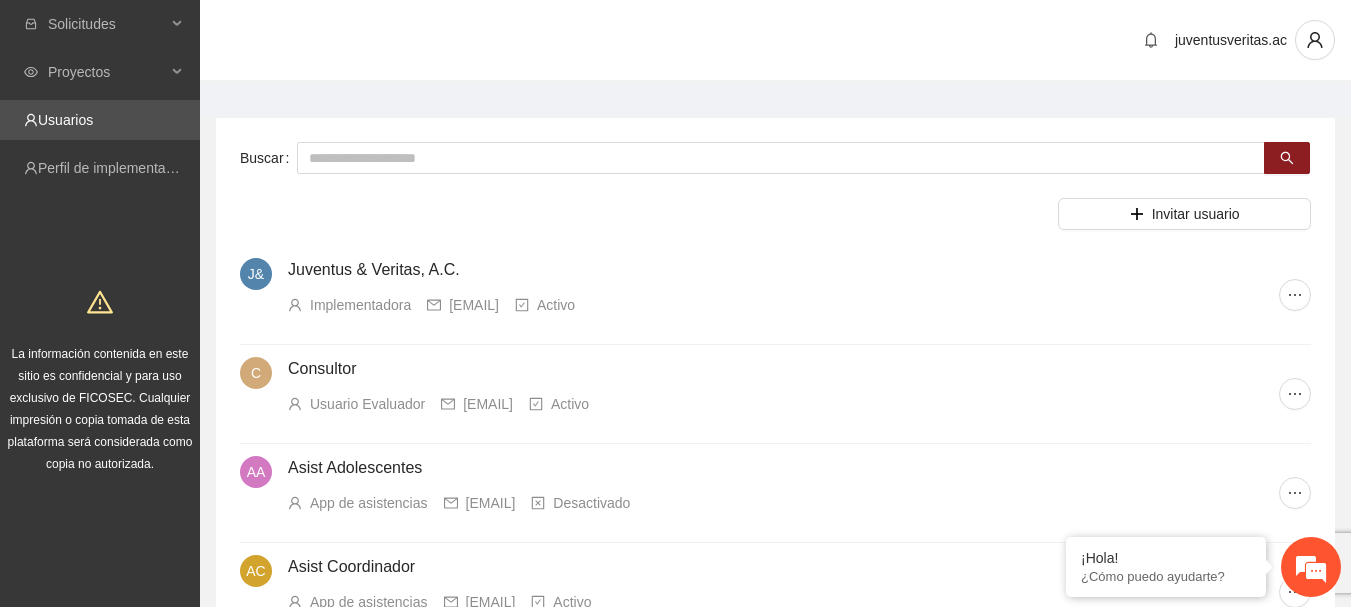 scroll, scrollTop: 0, scrollLeft: 0, axis: both 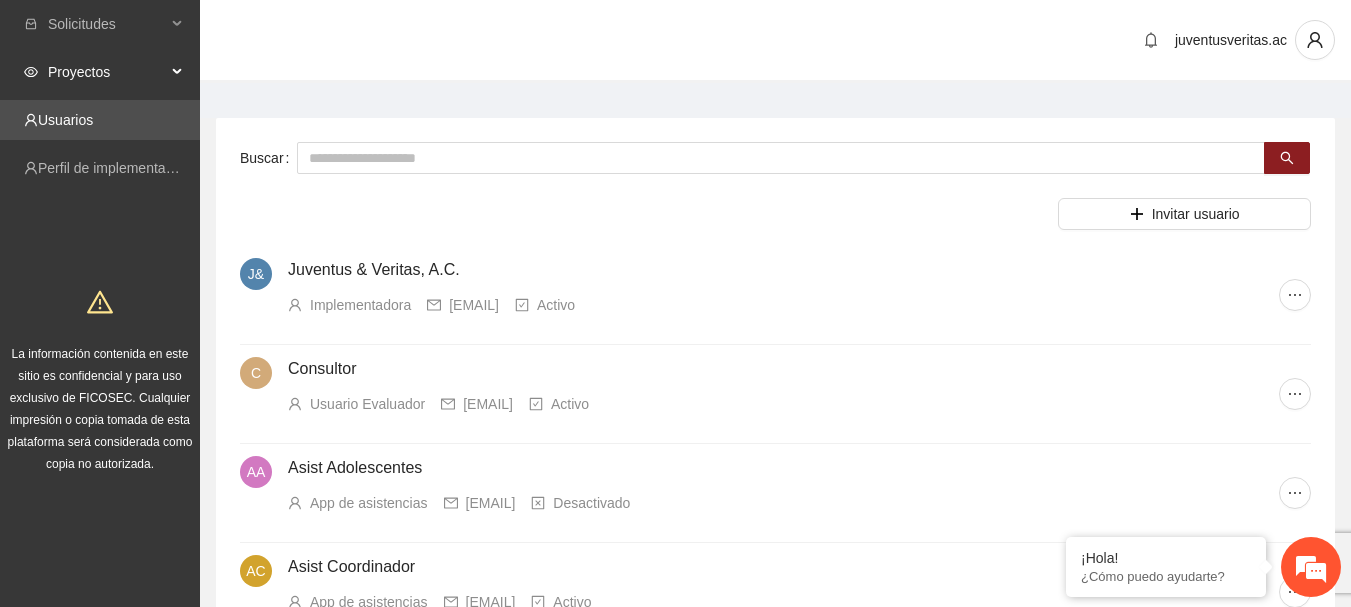 click on "Proyectos" at bounding box center (107, 72) 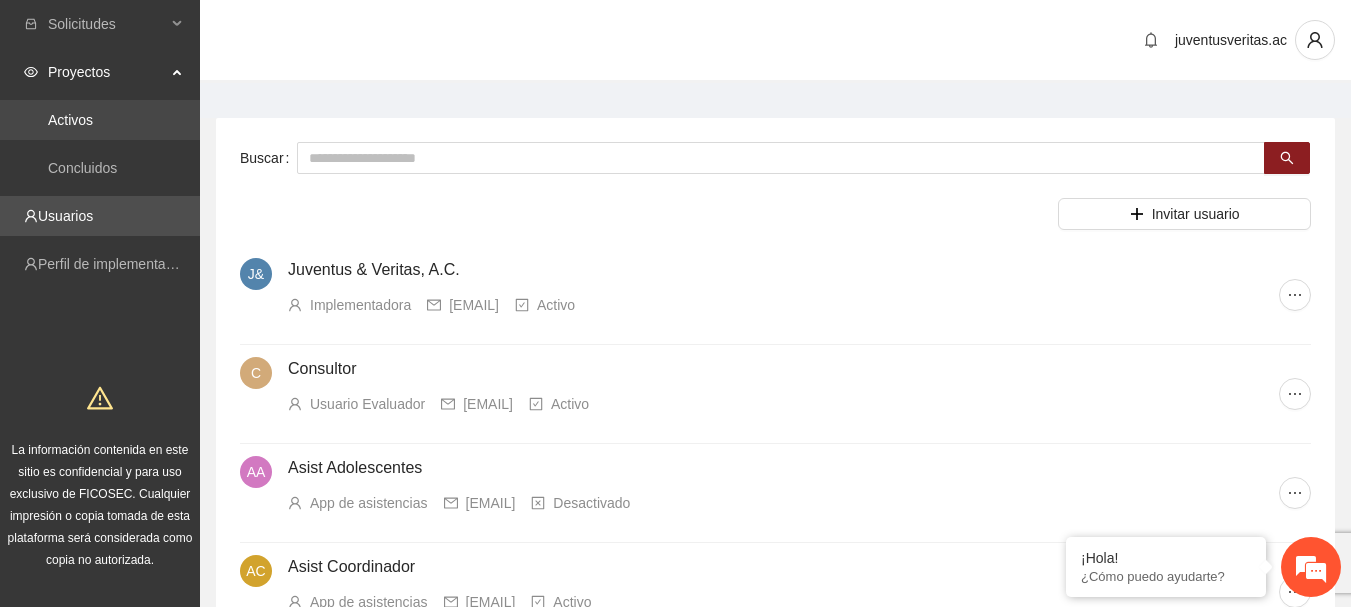 click on "Activos" at bounding box center [70, 120] 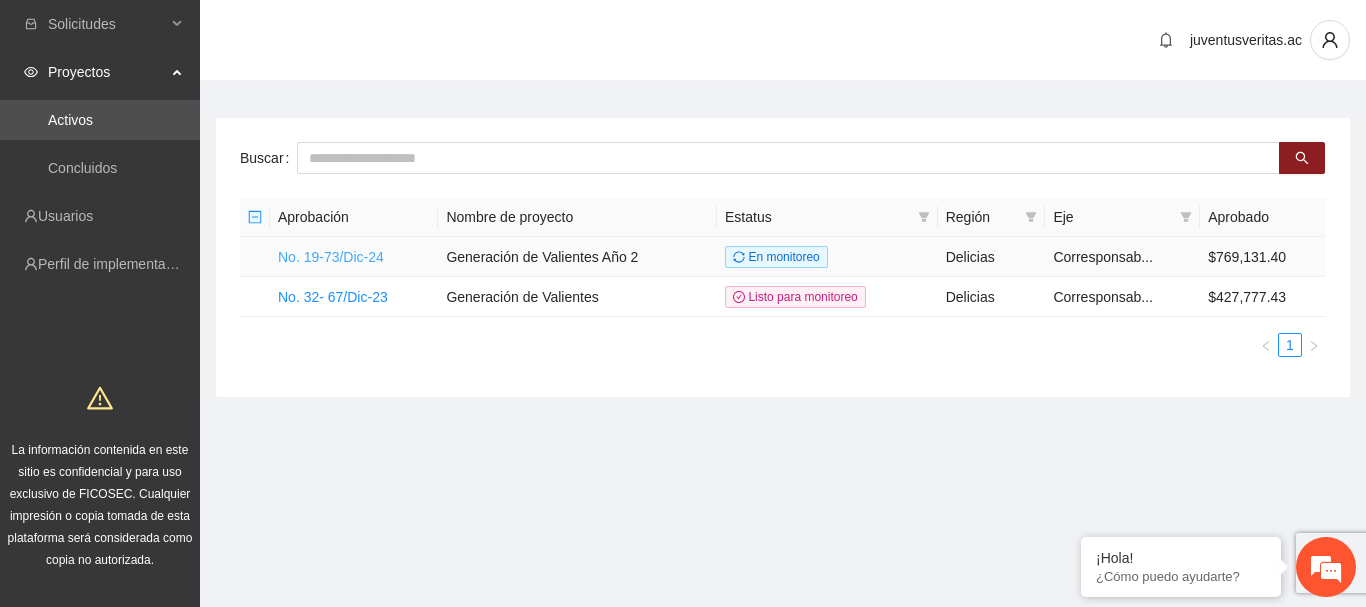 click on "No. 19-73/Dic-24" at bounding box center (331, 257) 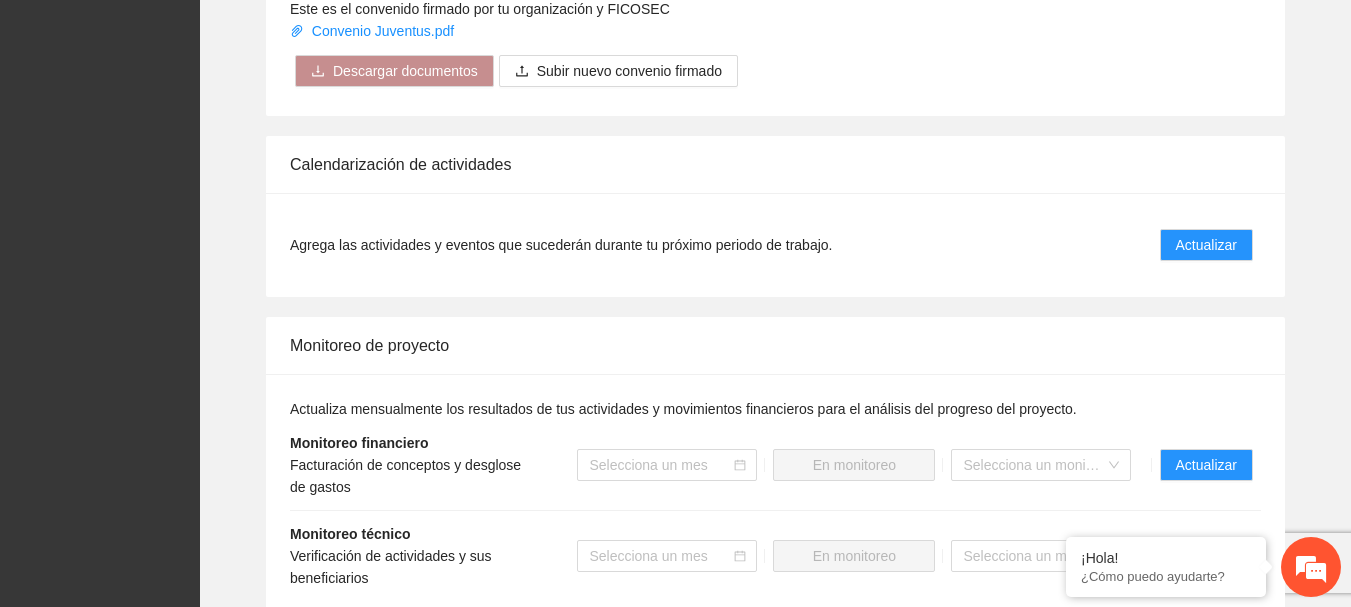 scroll, scrollTop: 1788, scrollLeft: 0, axis: vertical 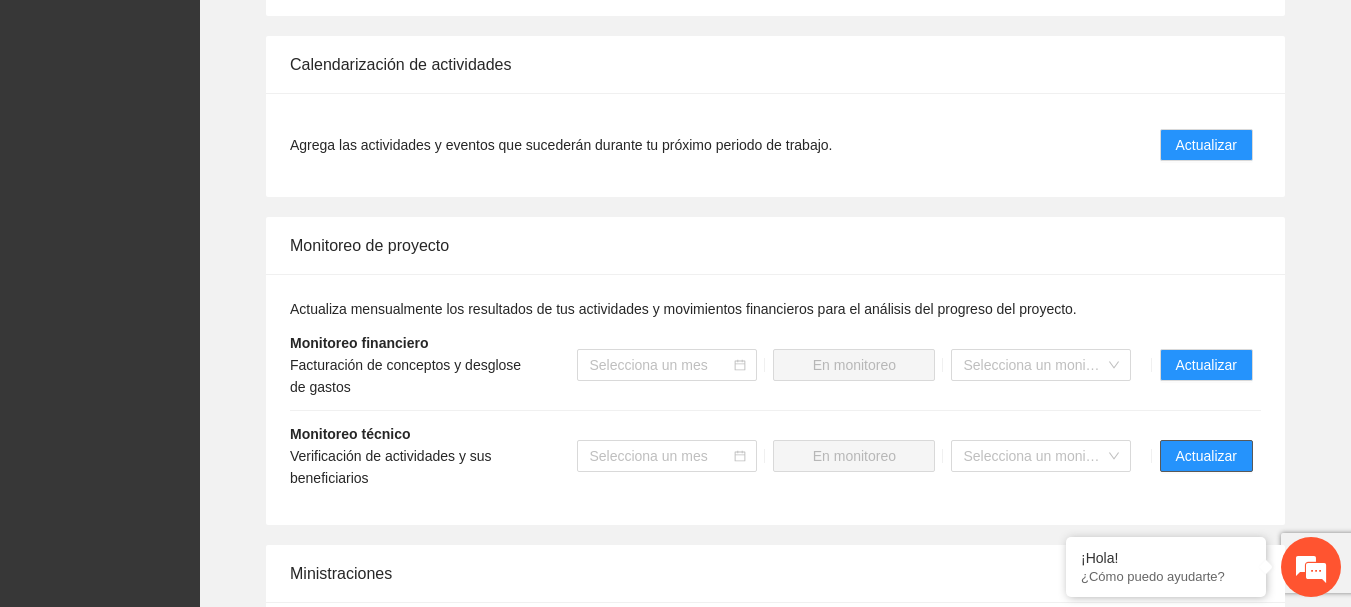 click on "Actualizar" at bounding box center (1206, 456) 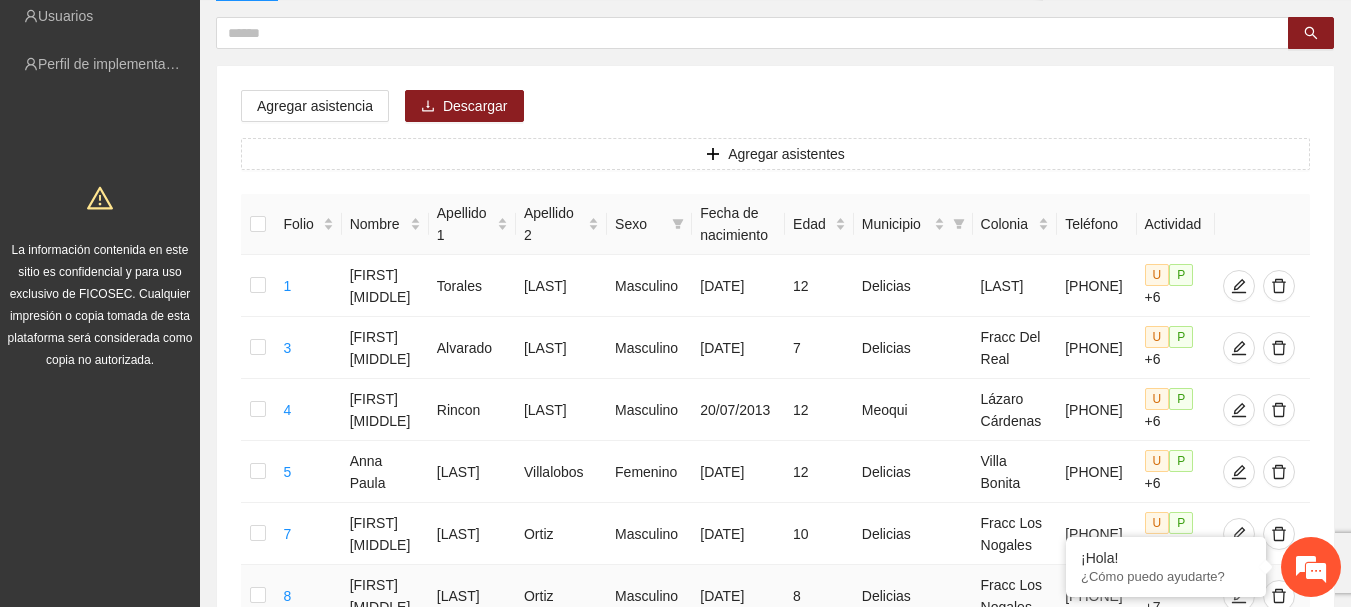 scroll, scrollTop: 0, scrollLeft: 0, axis: both 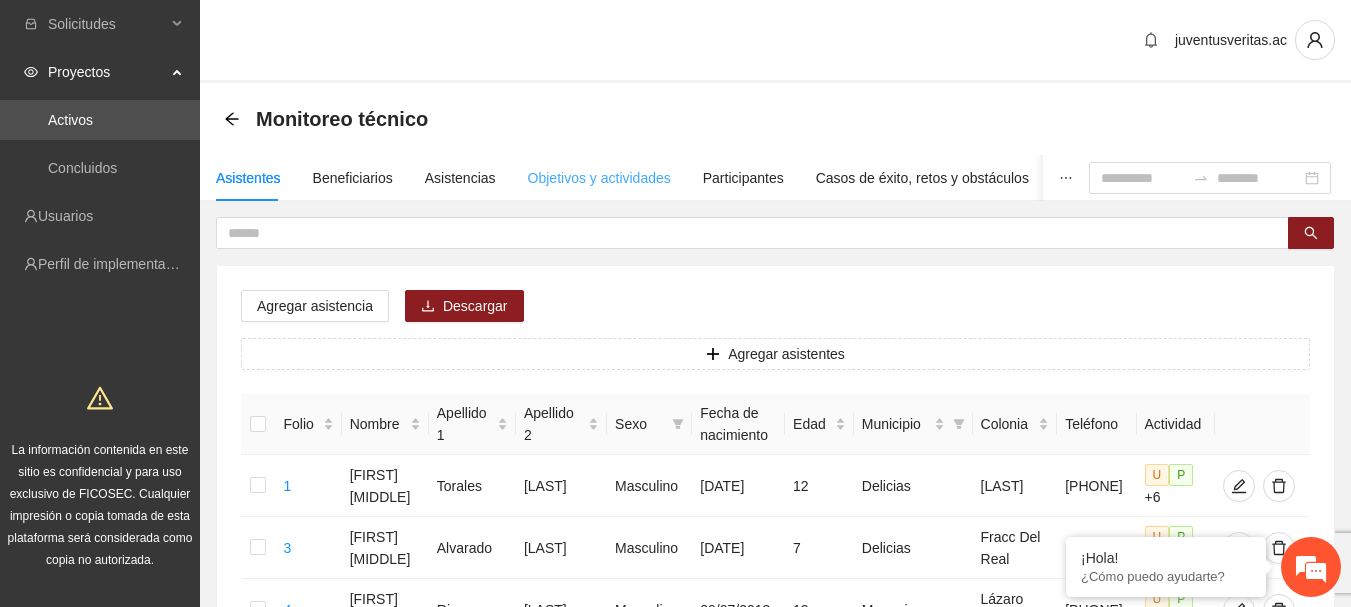 click on "Objetivos y actividades" at bounding box center (599, 178) 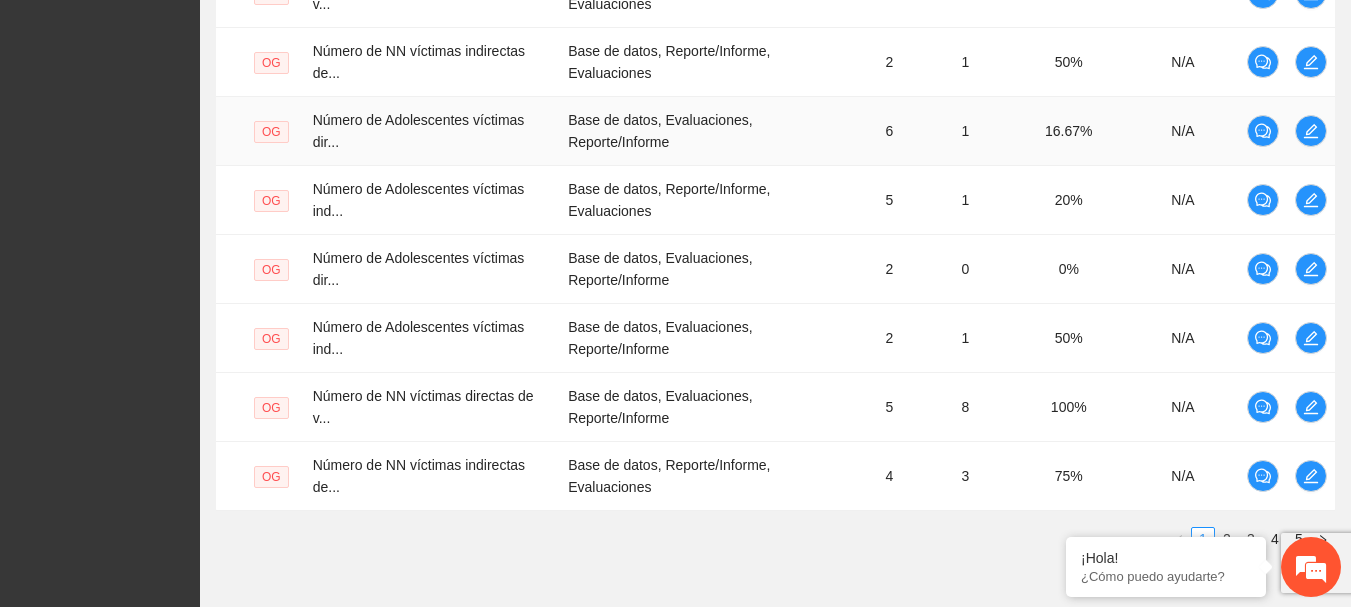 scroll, scrollTop: 822, scrollLeft: 0, axis: vertical 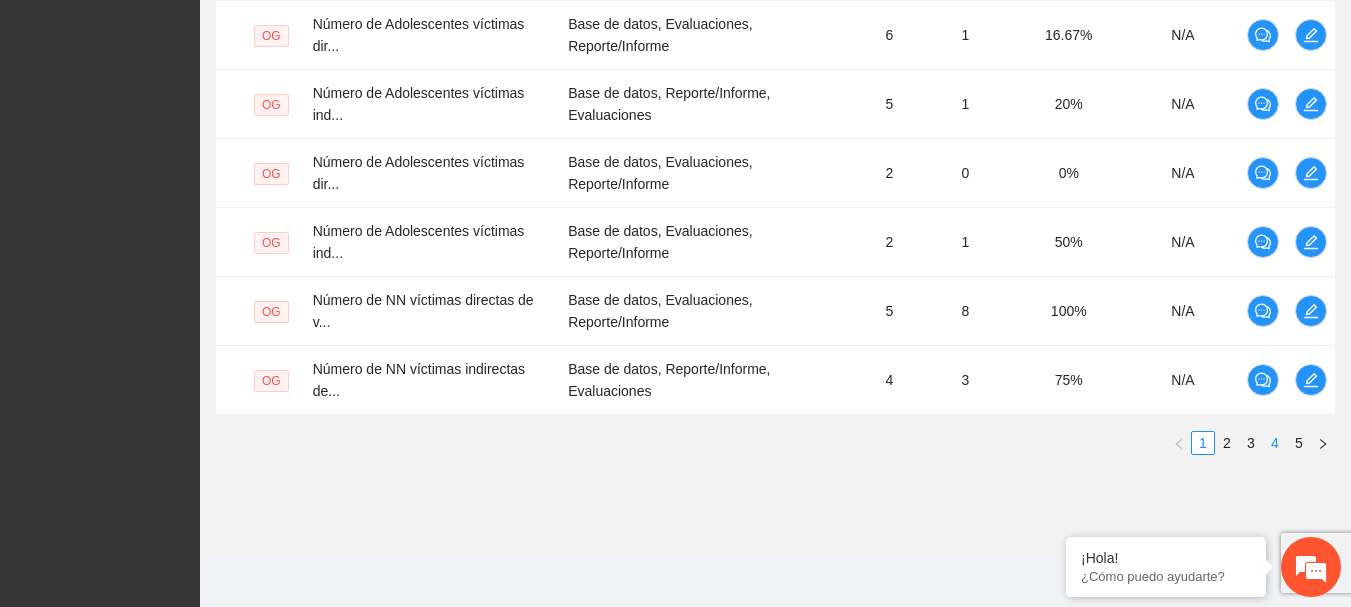 click on "4" at bounding box center [1275, 443] 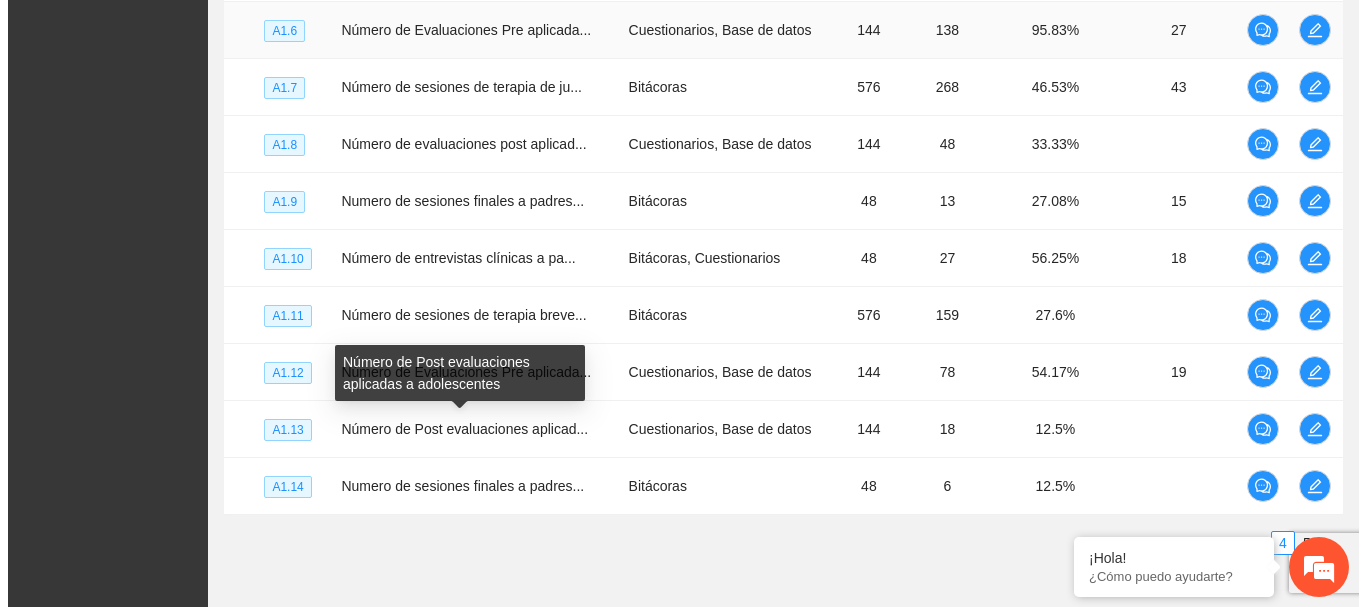 scroll, scrollTop: 402, scrollLeft: 0, axis: vertical 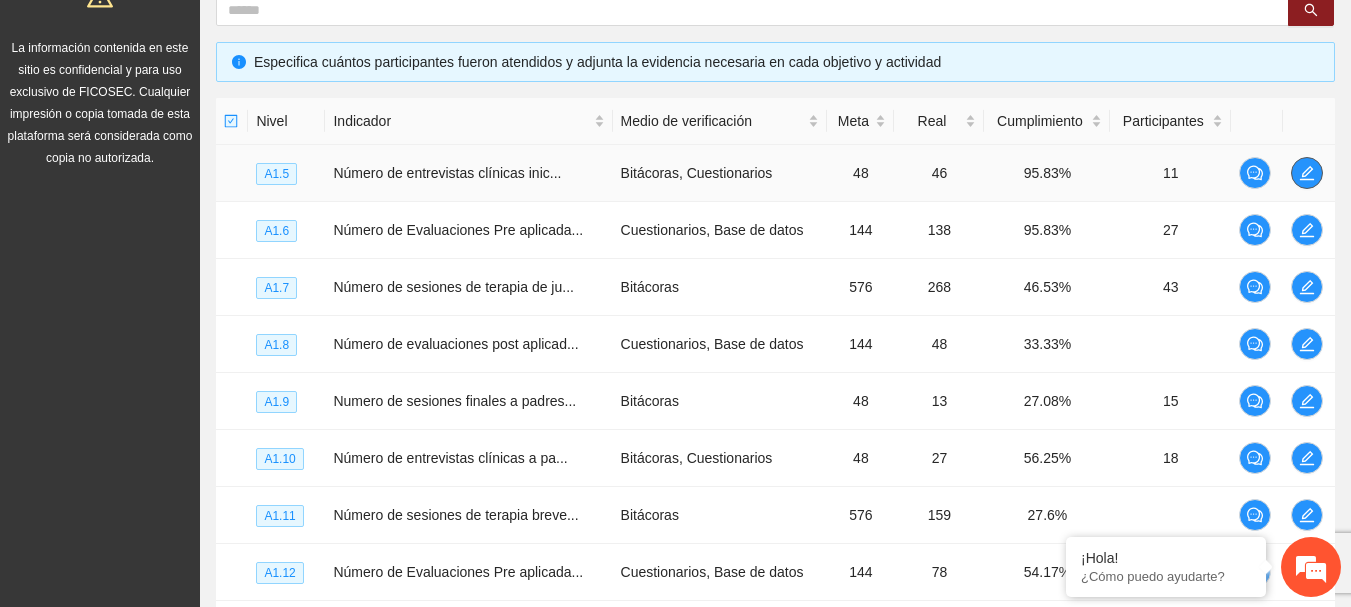 click 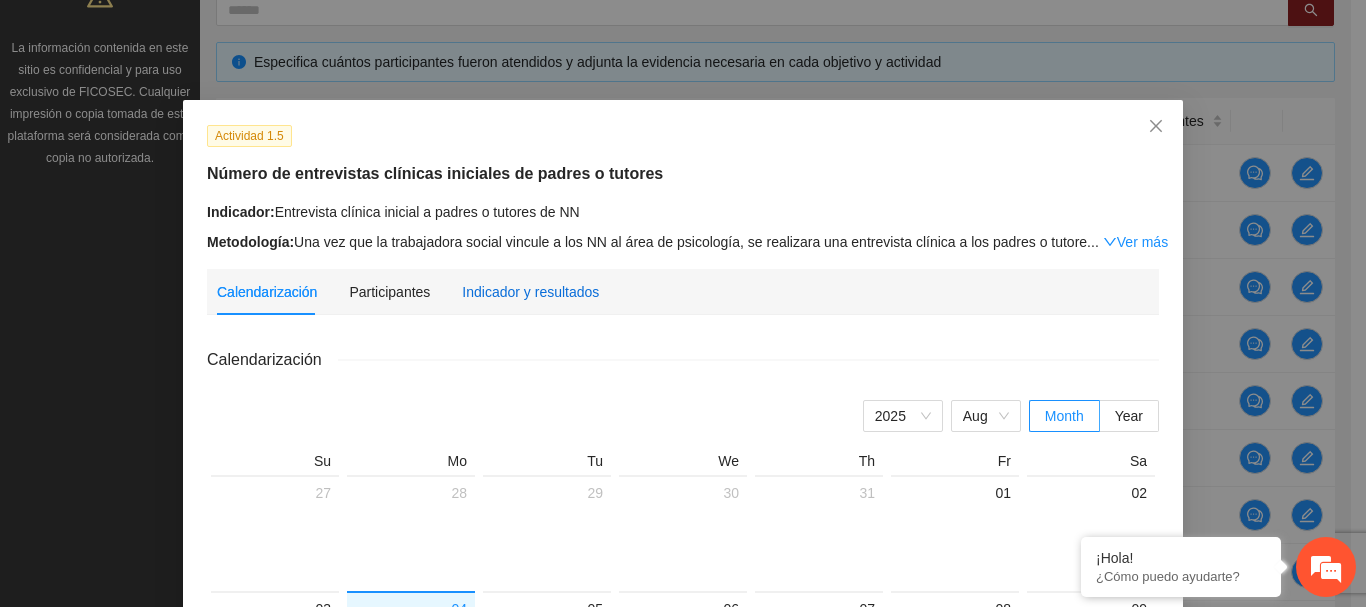 click on "Indicador y resultados" at bounding box center (530, 292) 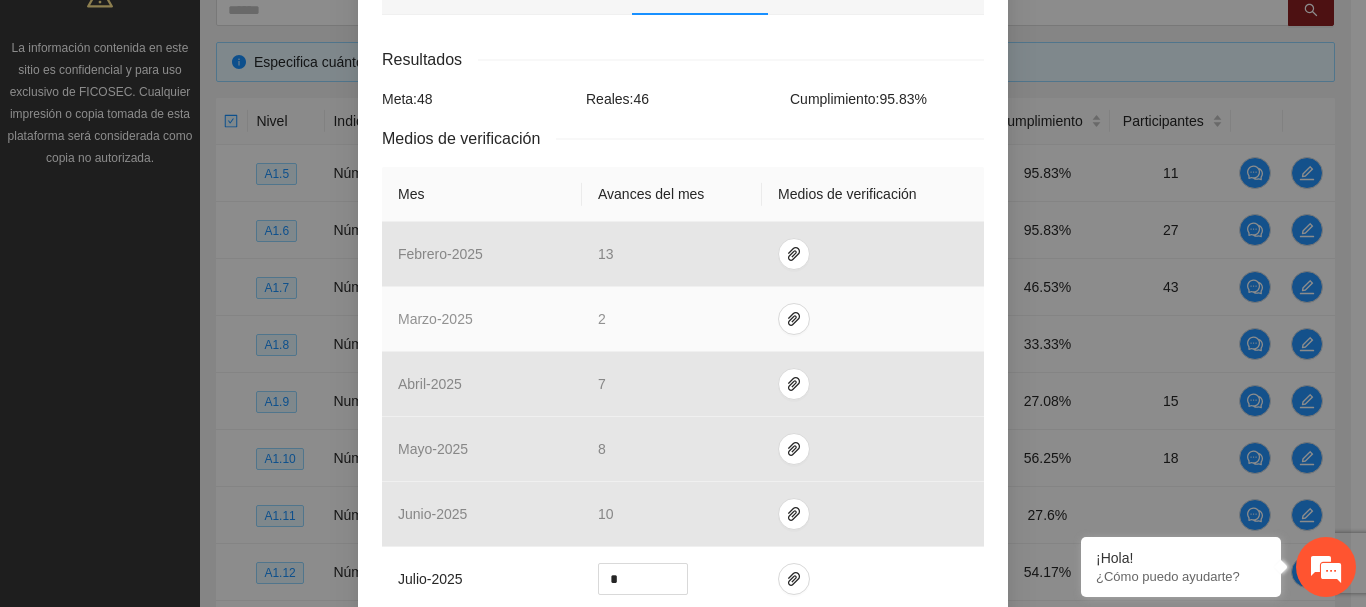 scroll, scrollTop: 600, scrollLeft: 0, axis: vertical 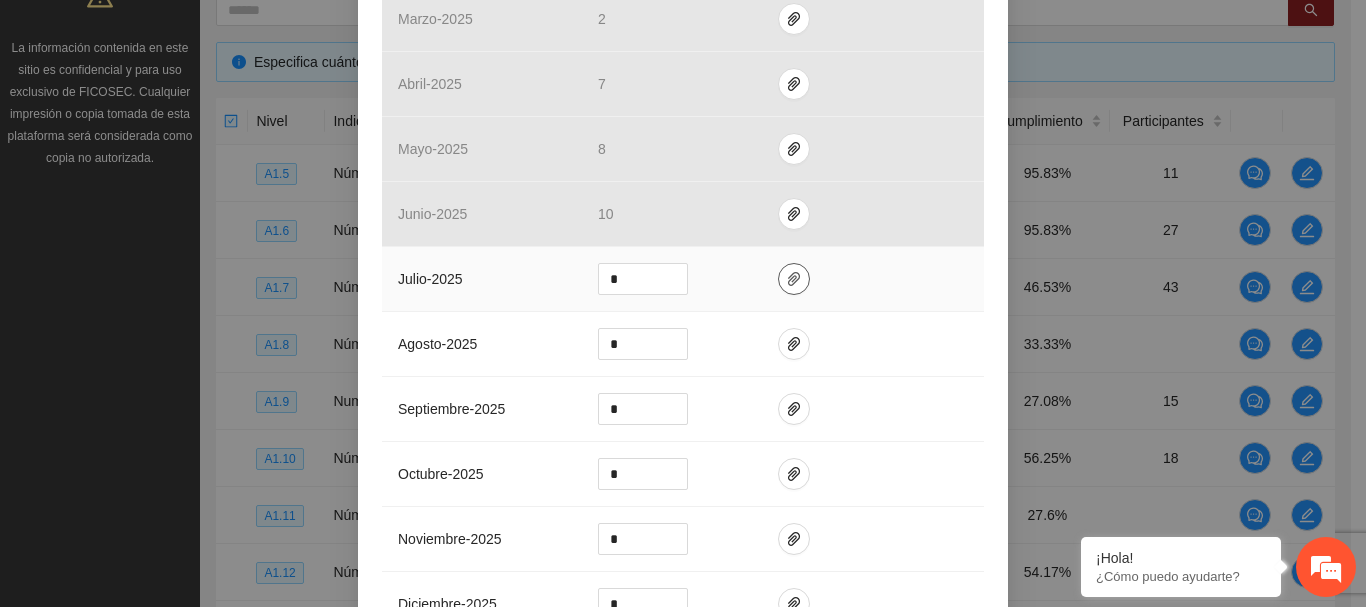click 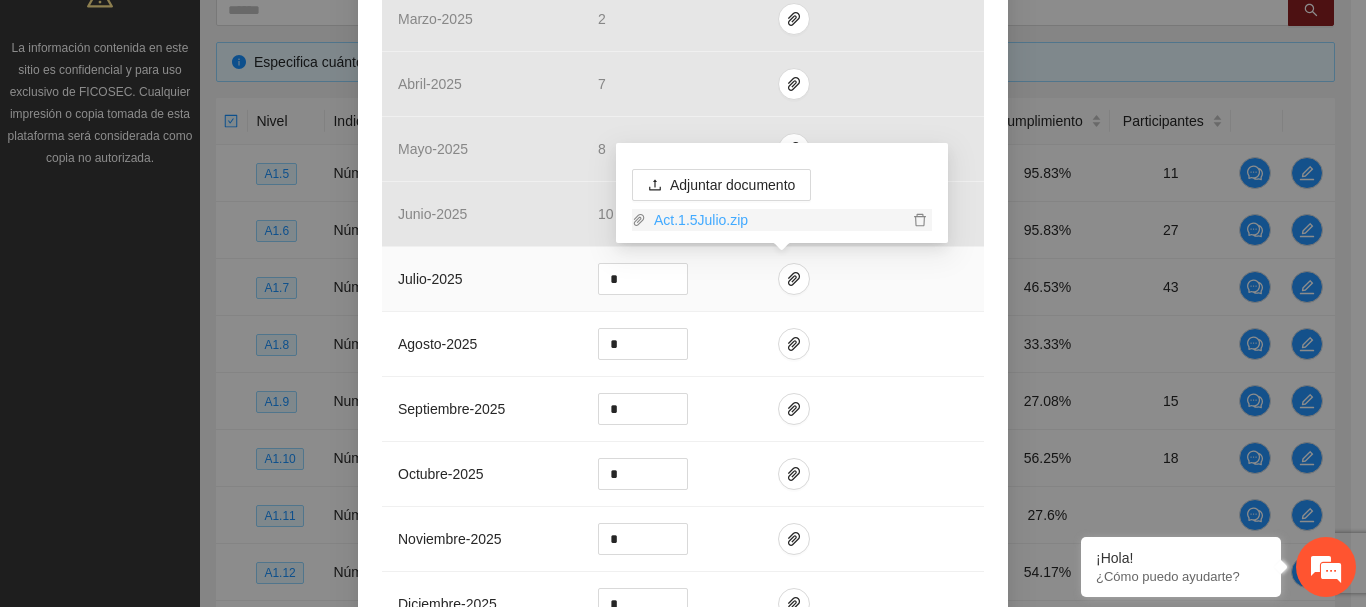 click on "Act.1.5Julio.zip" at bounding box center (777, 220) 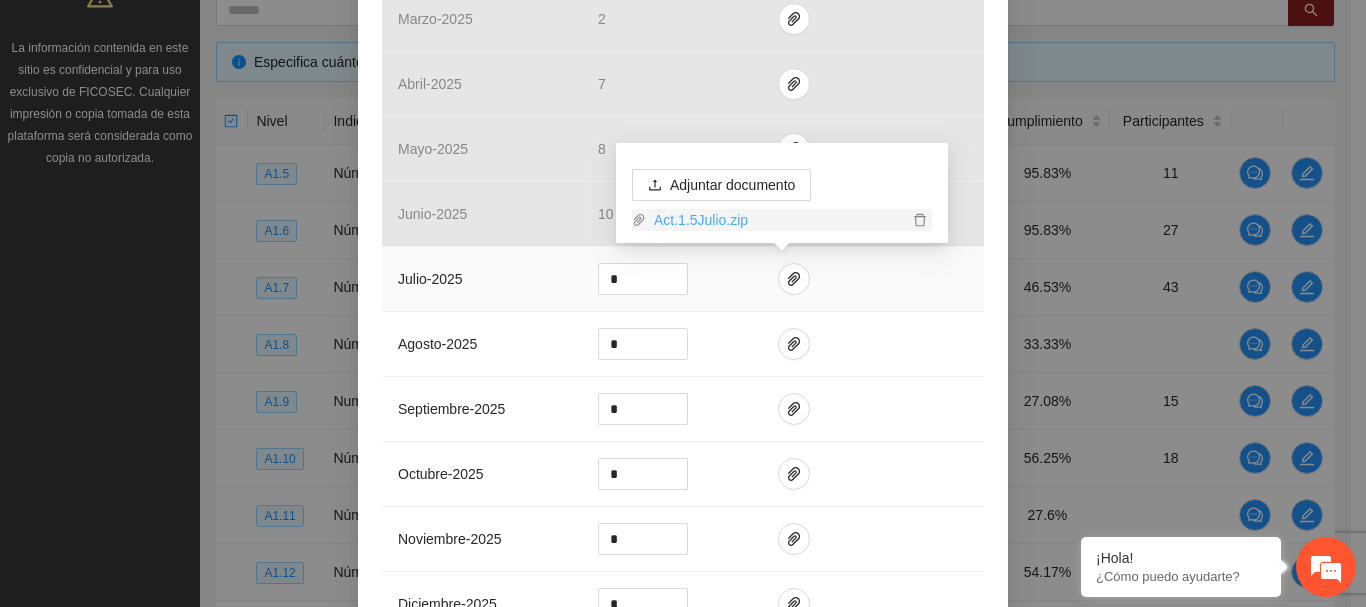 click on "Act.1.5Julio.zip" at bounding box center [777, 220] 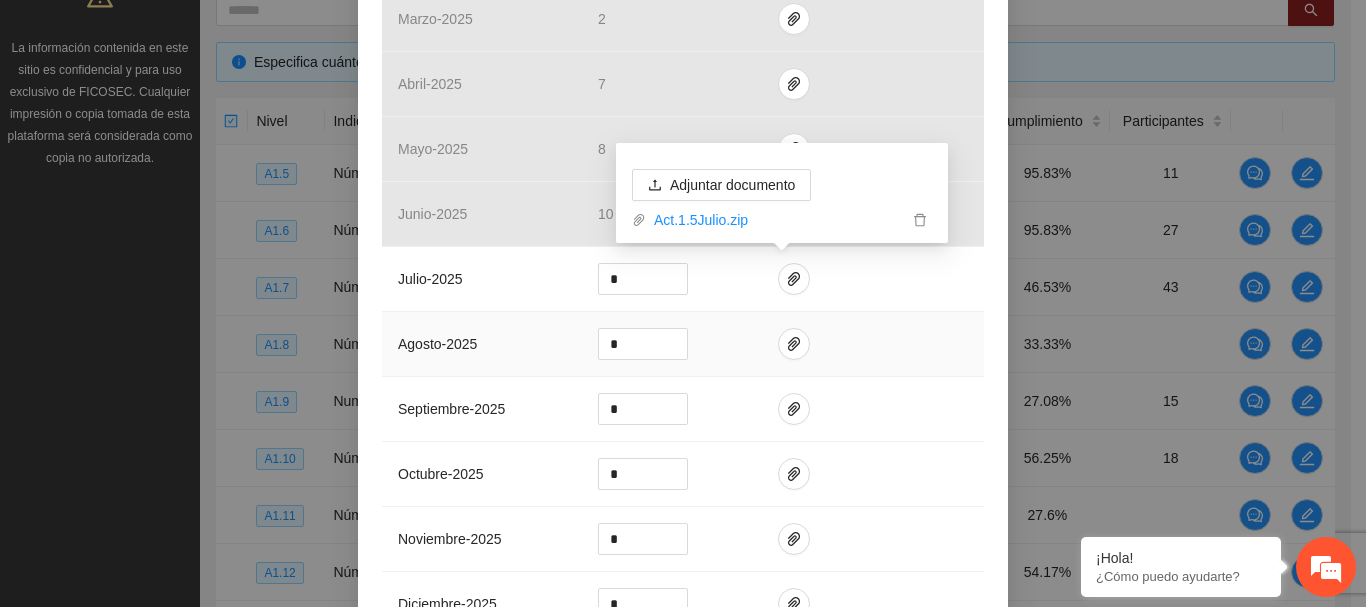 click at bounding box center (873, 344) 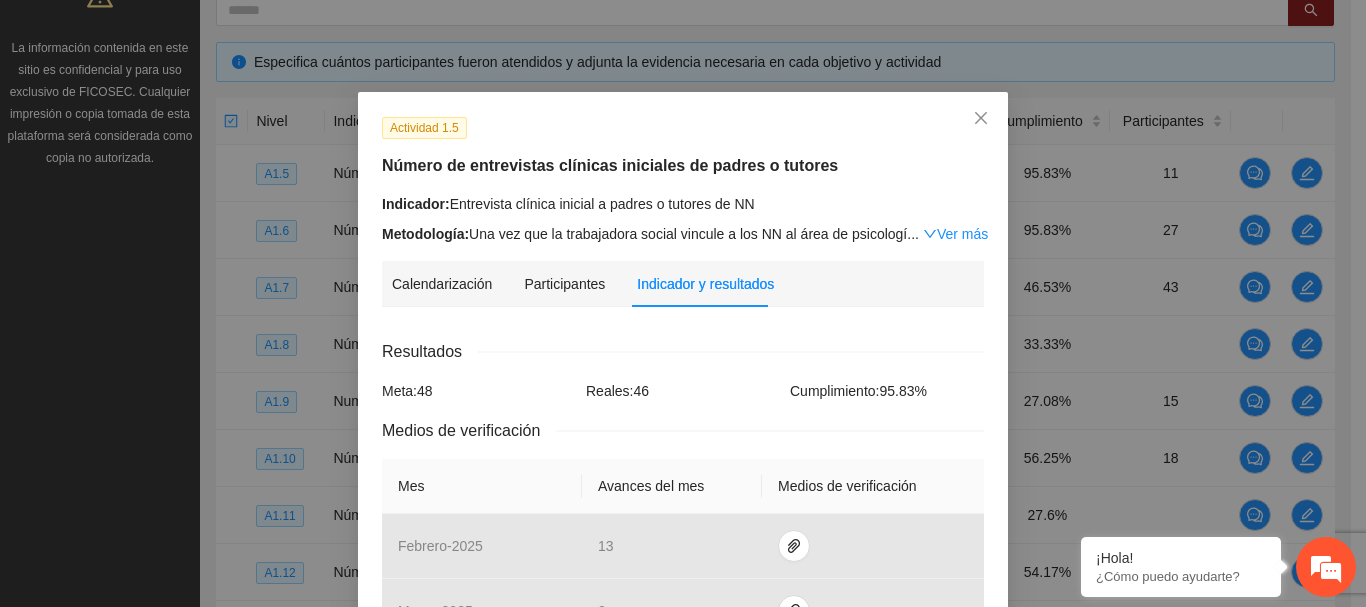 scroll, scrollTop: 0, scrollLeft: 0, axis: both 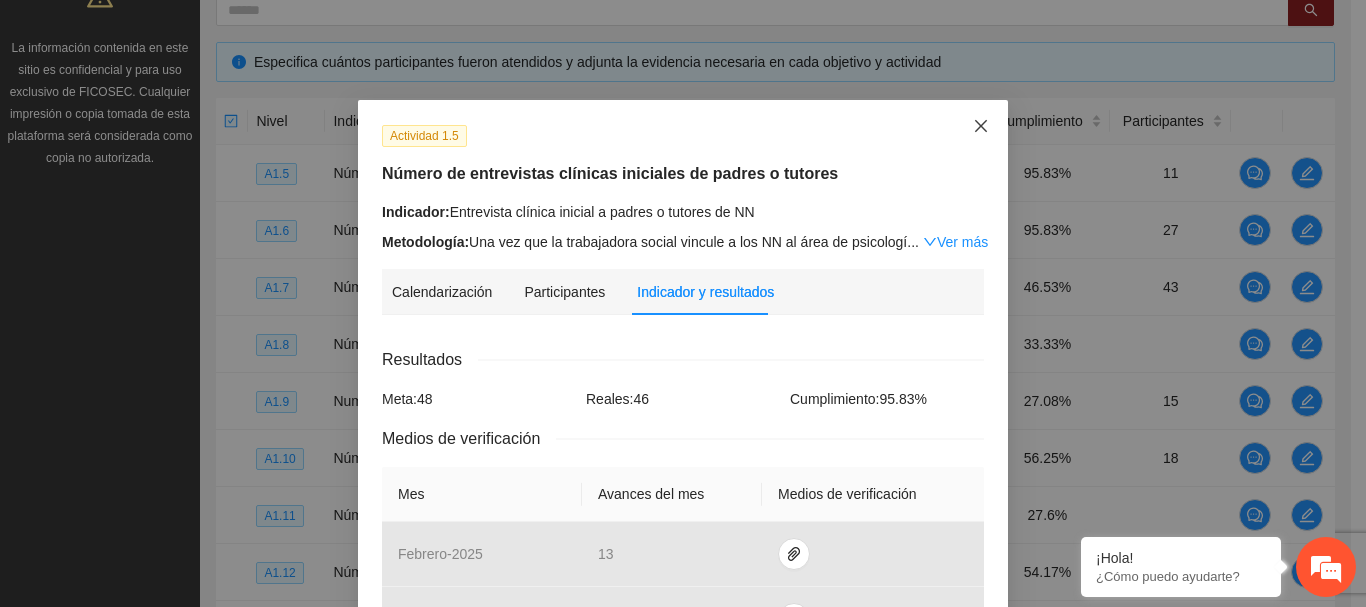 click 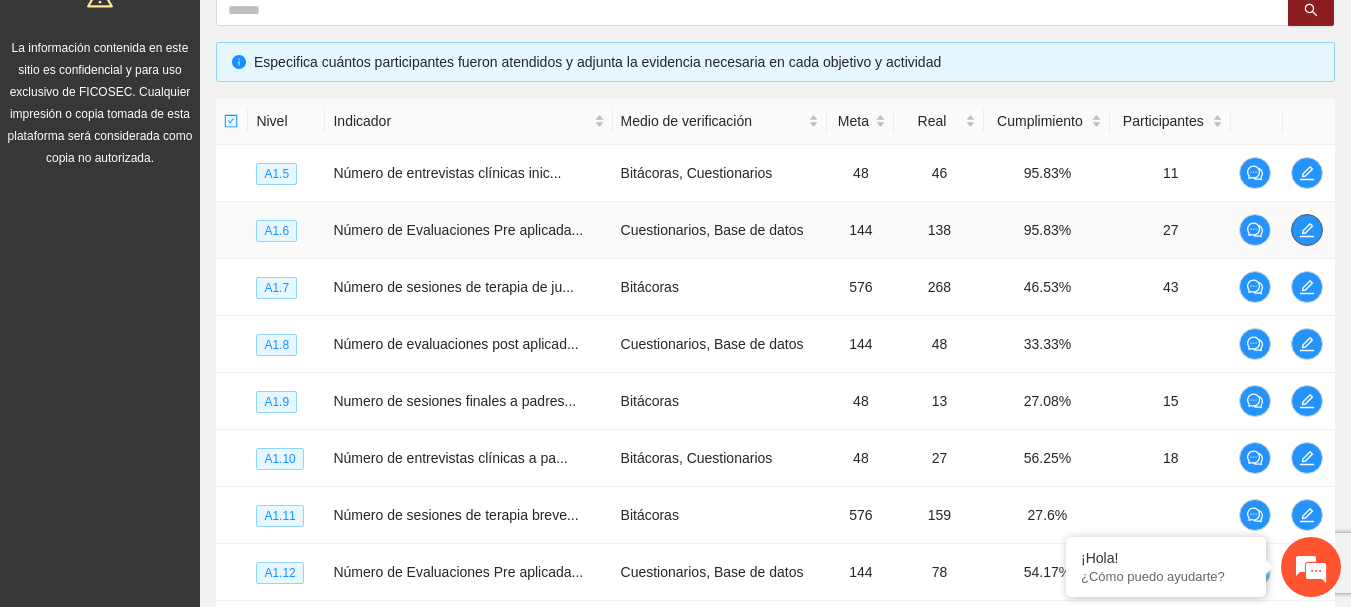 click at bounding box center (1307, 230) 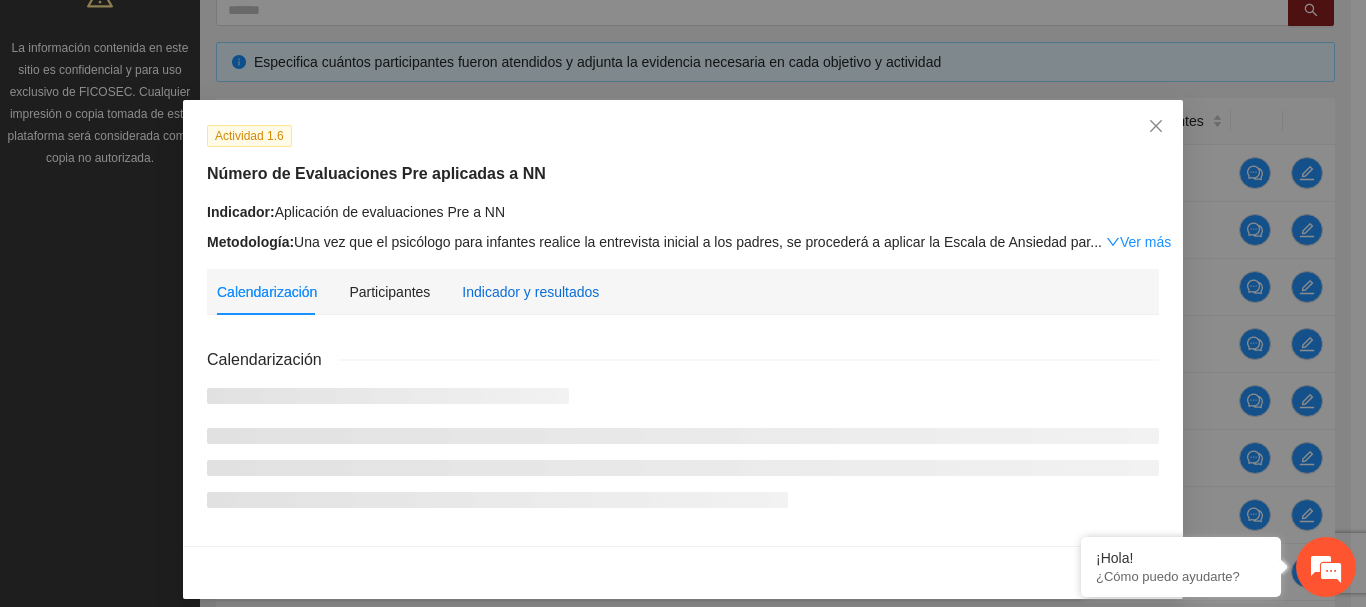 click on "Indicador y resultados" at bounding box center (530, 292) 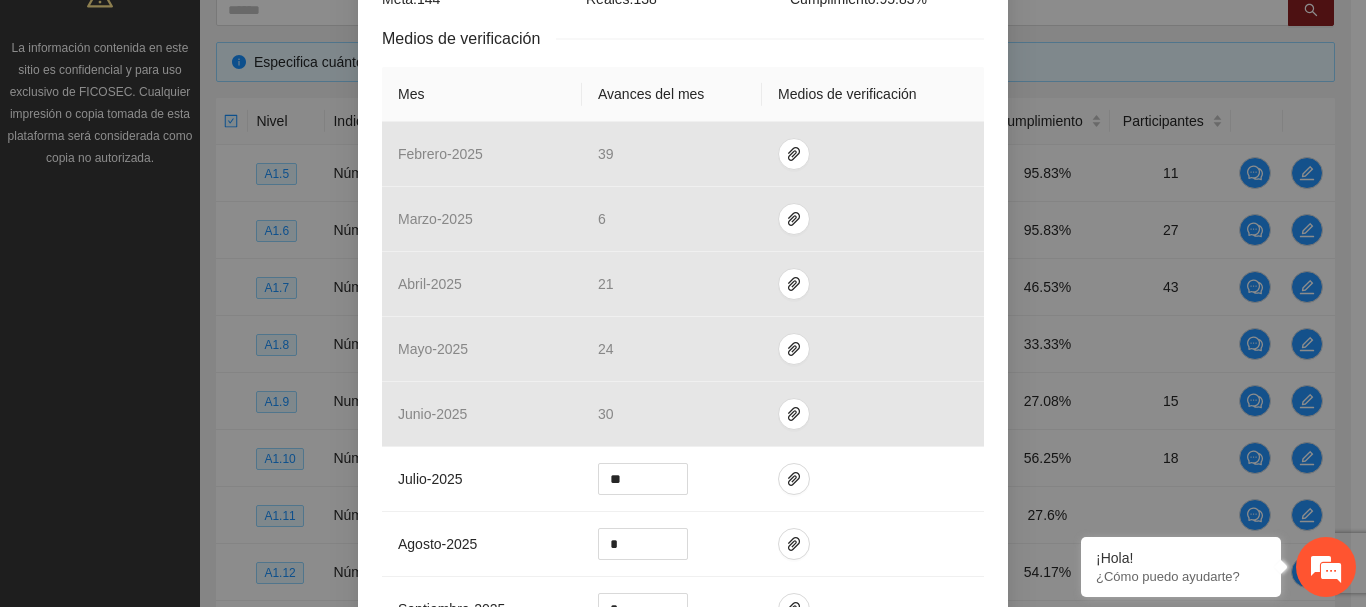 scroll, scrollTop: 500, scrollLeft: 0, axis: vertical 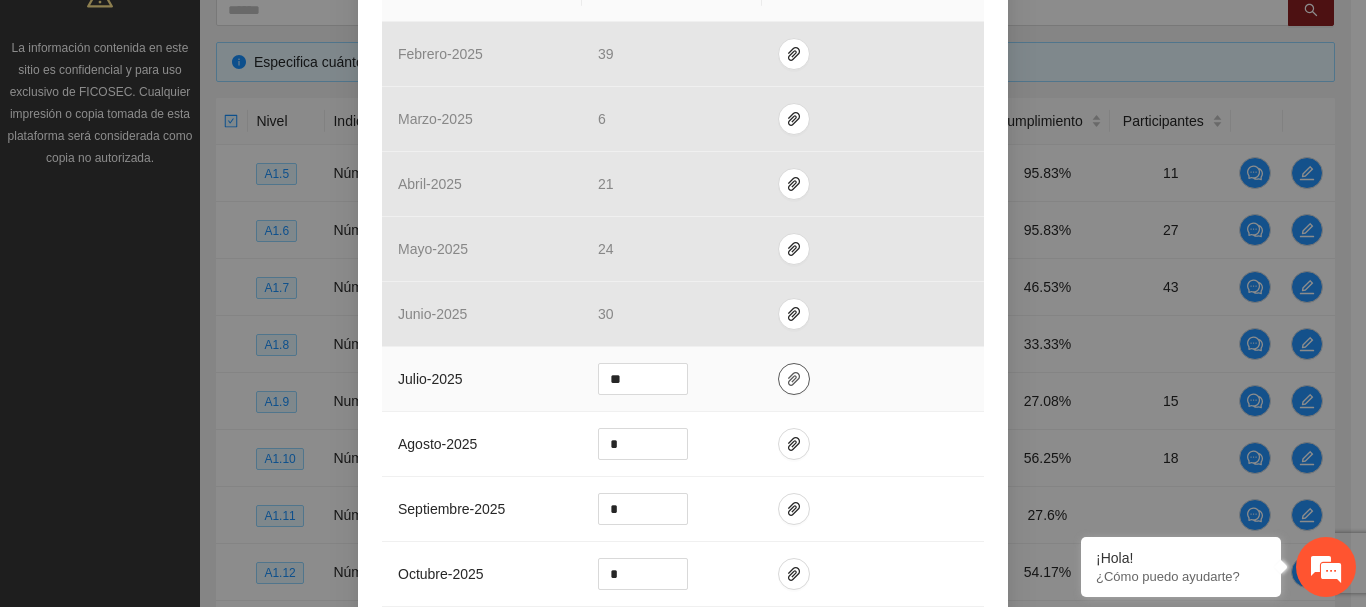 click at bounding box center [794, 379] 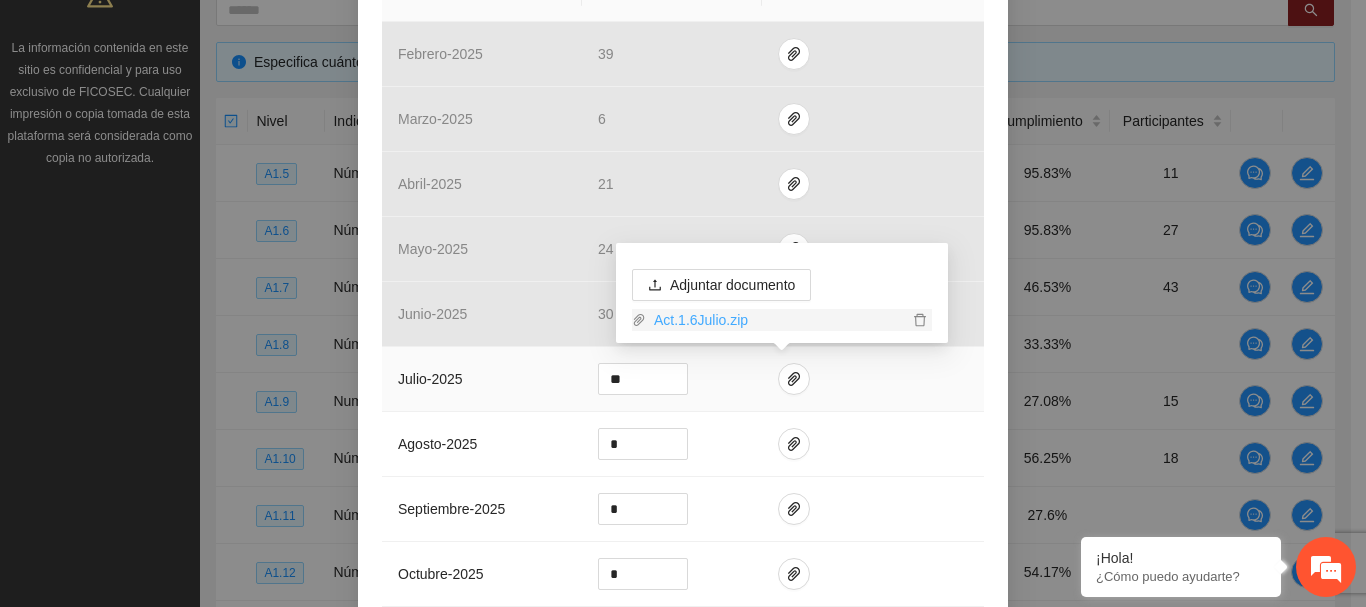 click on "Act.1.6Julio.zip" at bounding box center (777, 320) 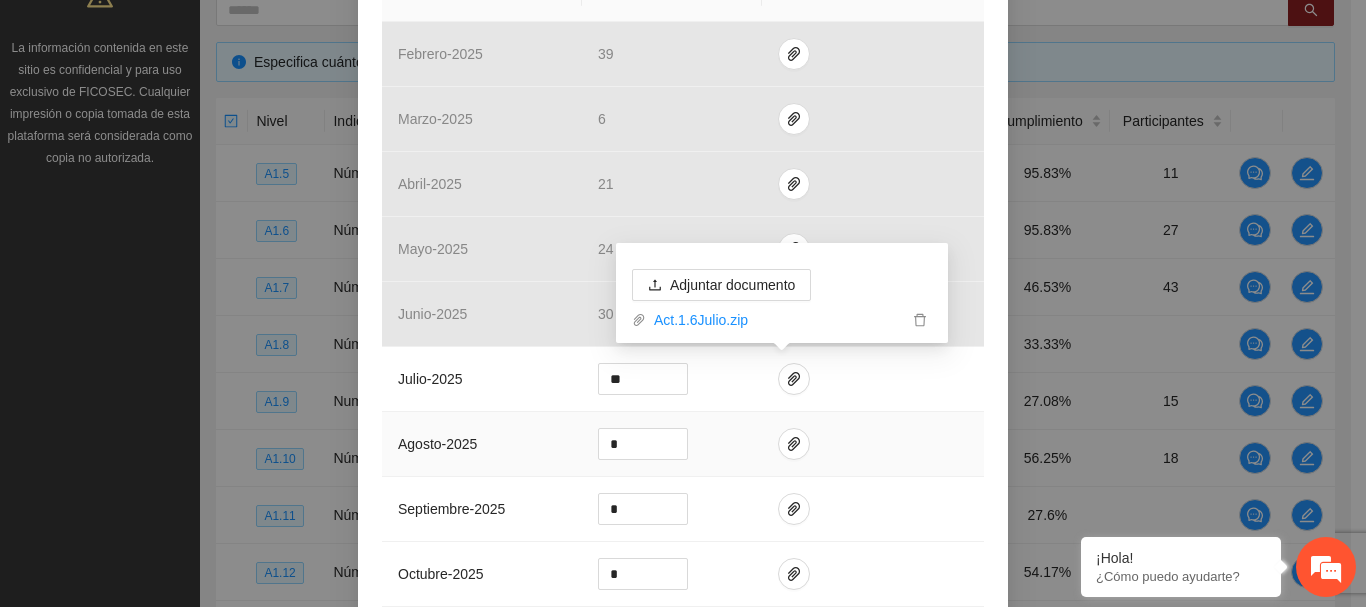 click at bounding box center (873, 444) 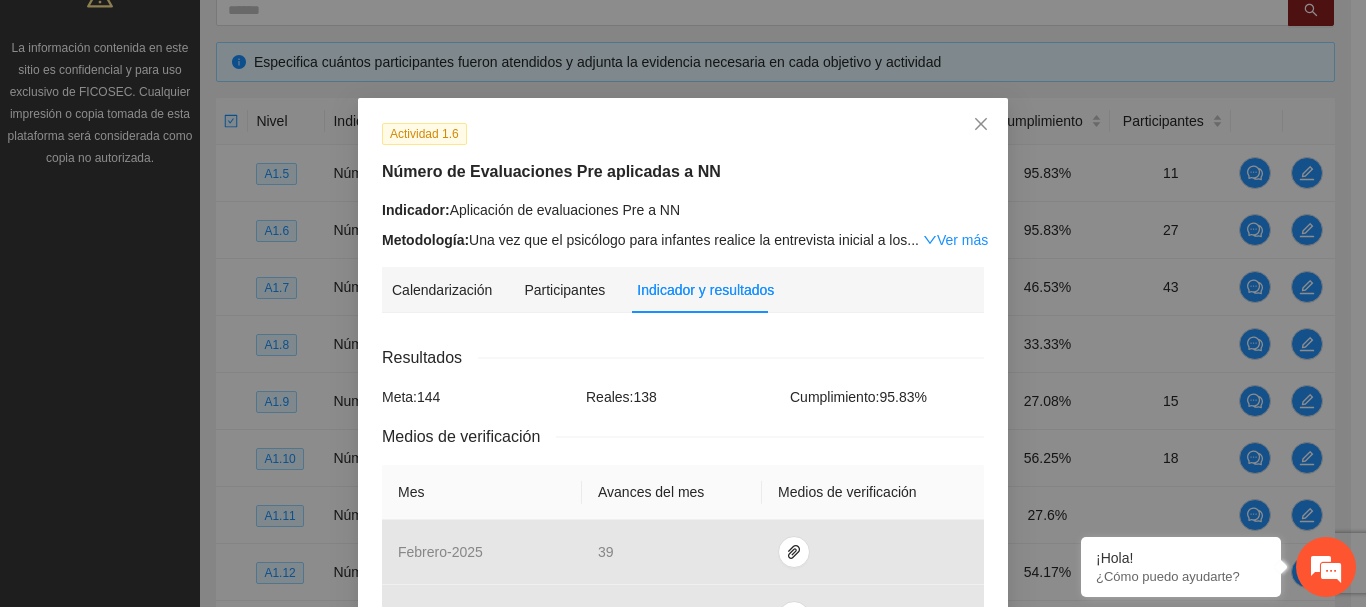 scroll, scrollTop: 0, scrollLeft: 0, axis: both 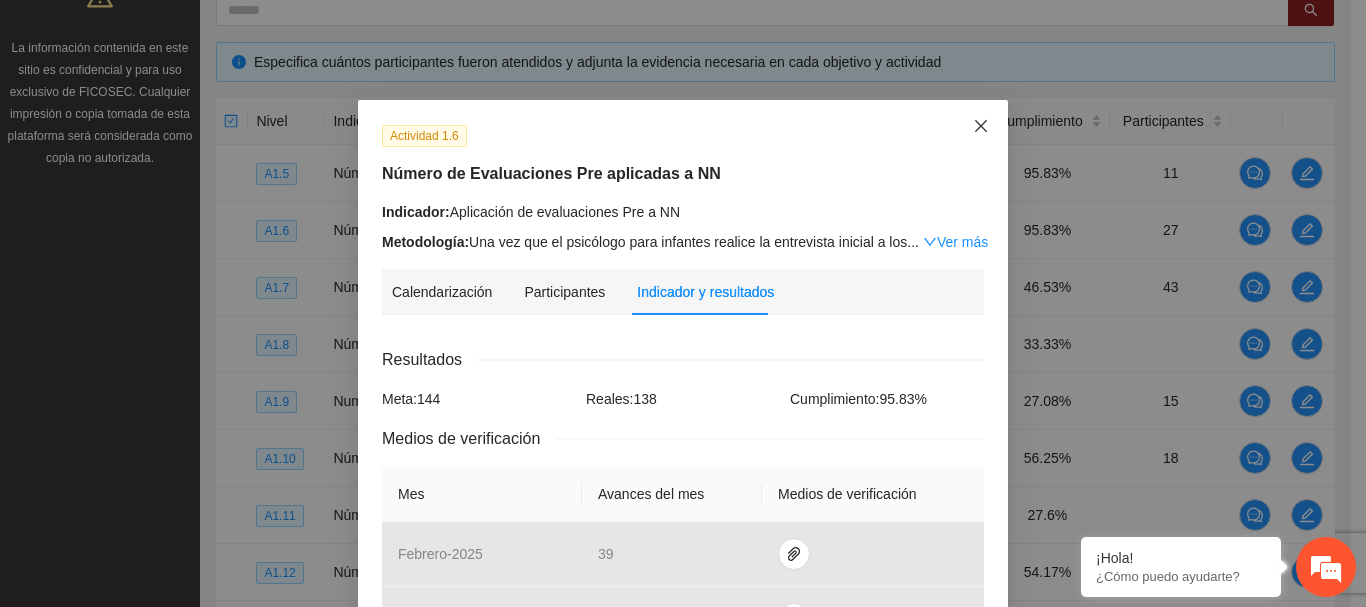 click 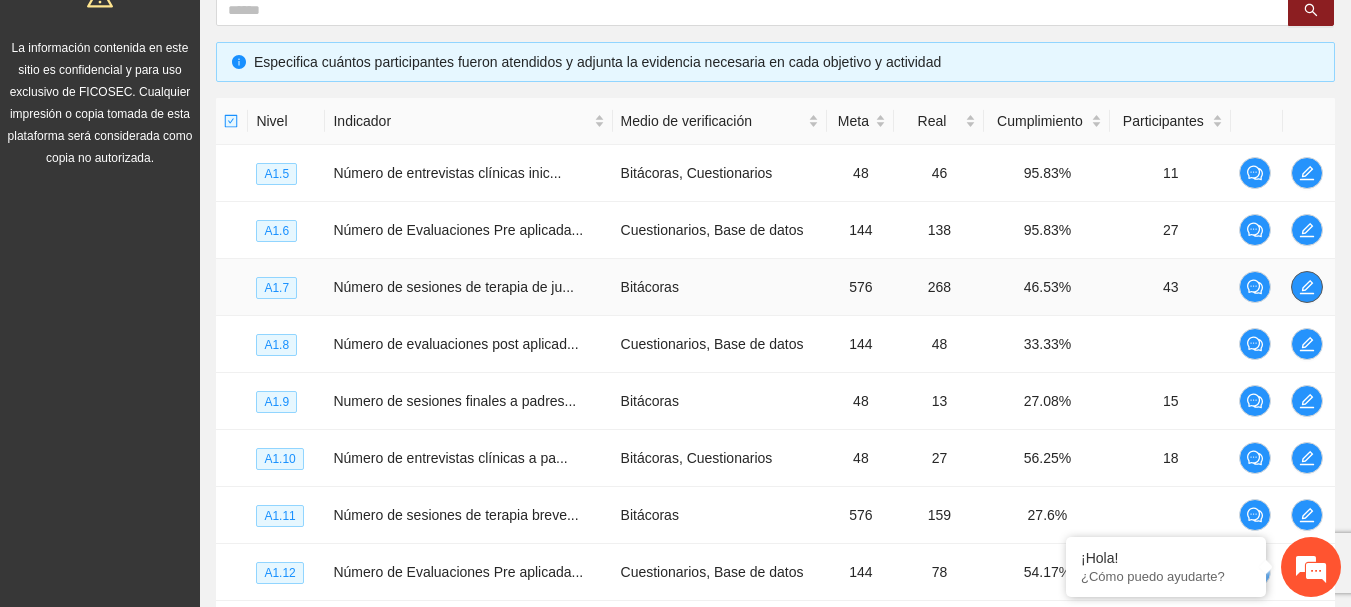click 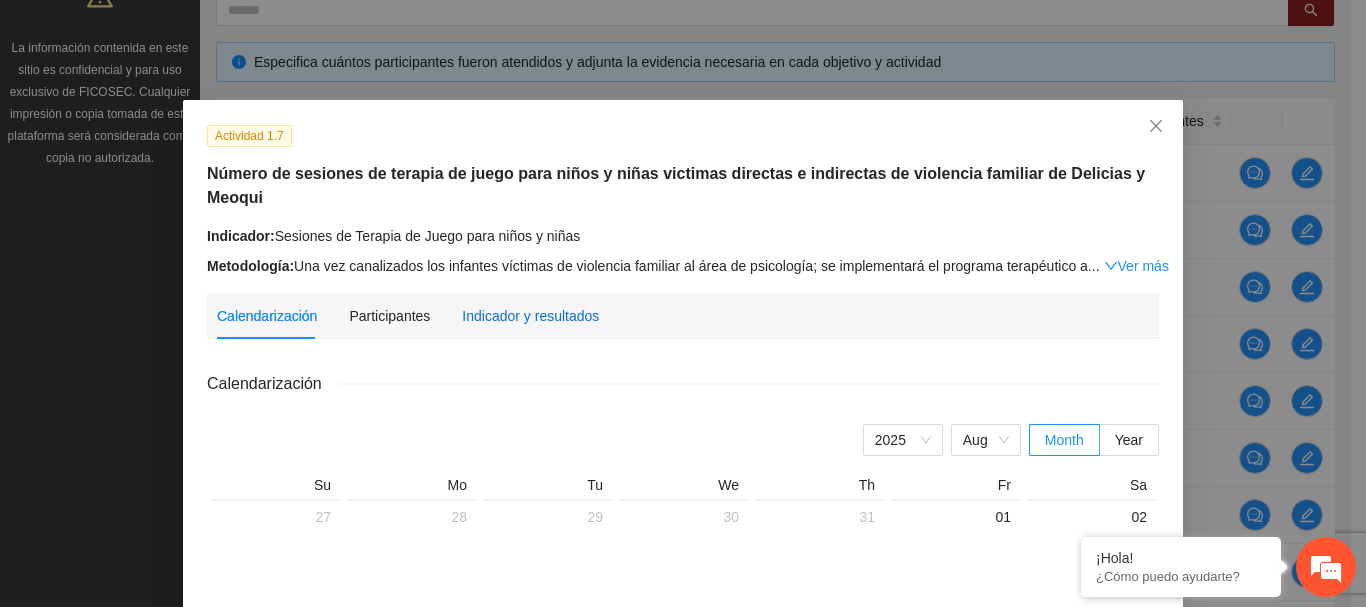 click on "Indicador y resultados" at bounding box center [530, 316] 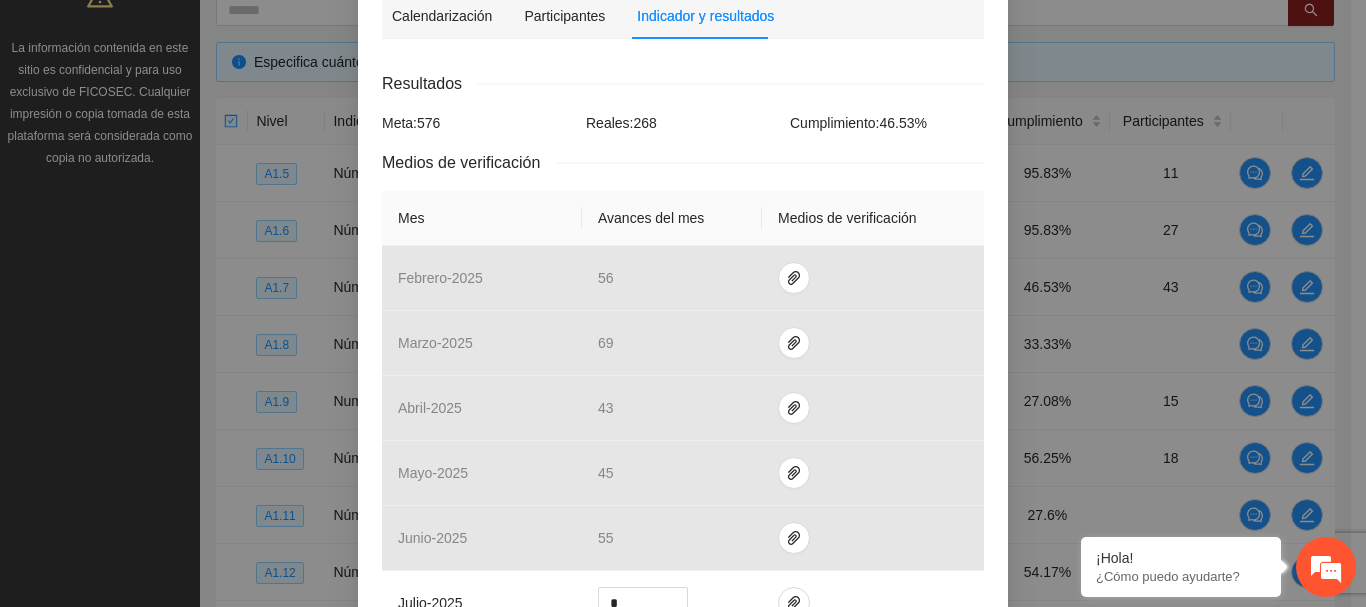 scroll, scrollTop: 600, scrollLeft: 0, axis: vertical 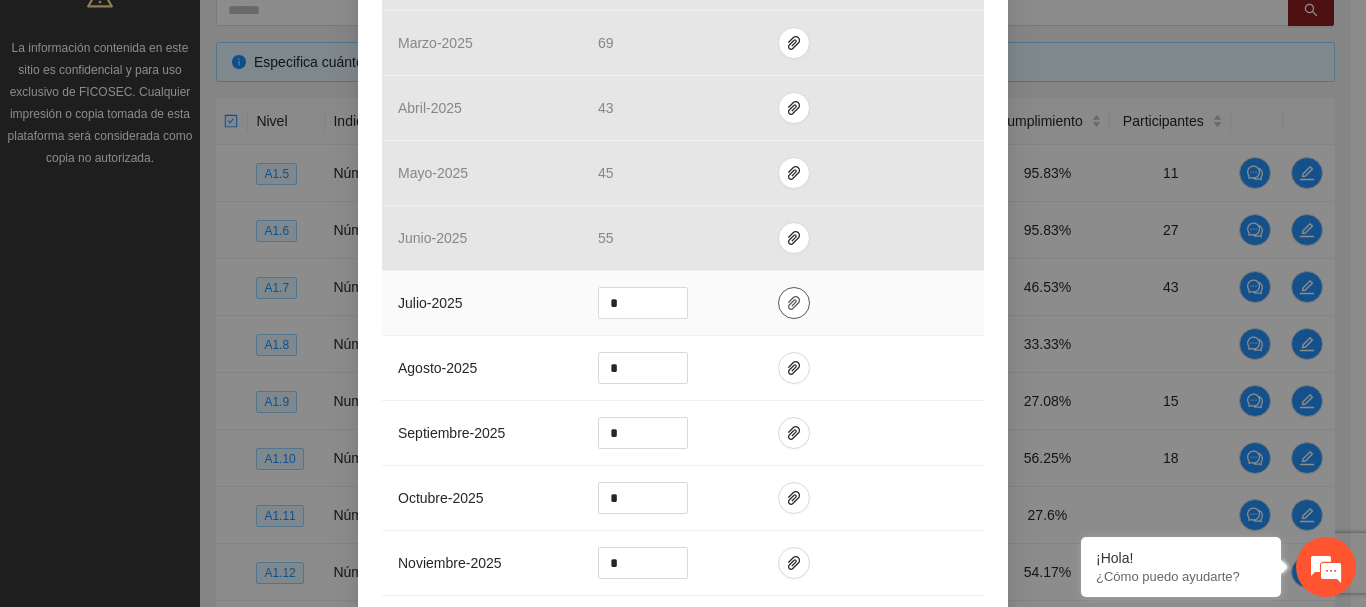 click 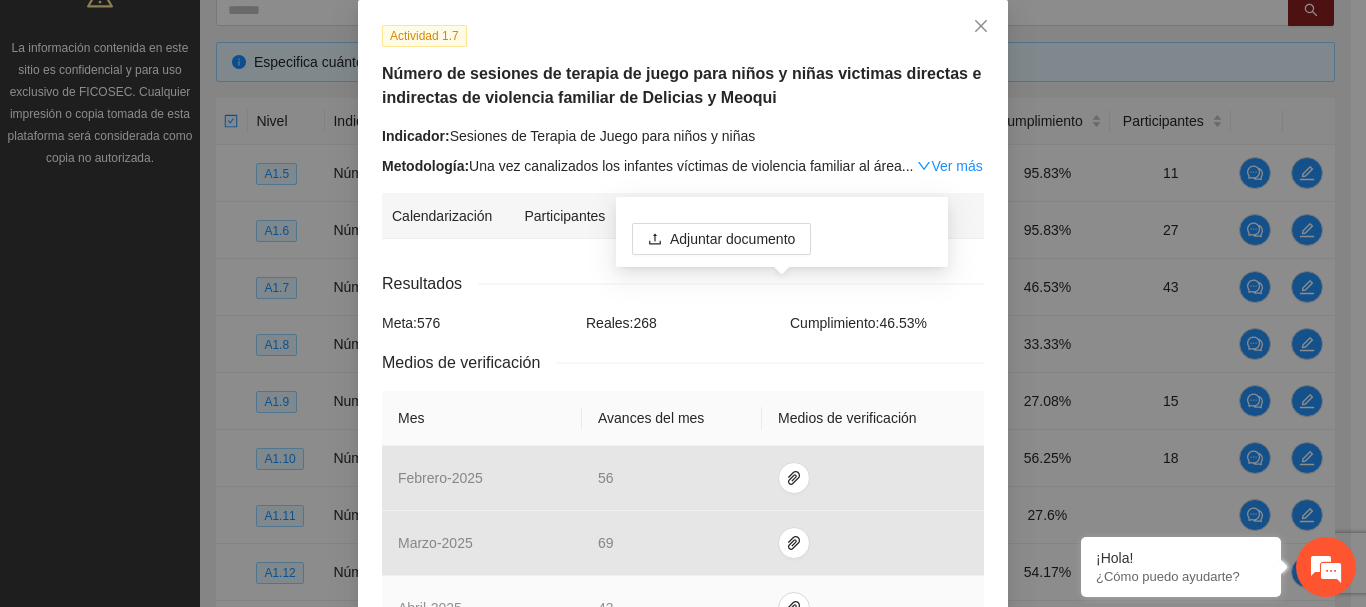 scroll, scrollTop: 0, scrollLeft: 0, axis: both 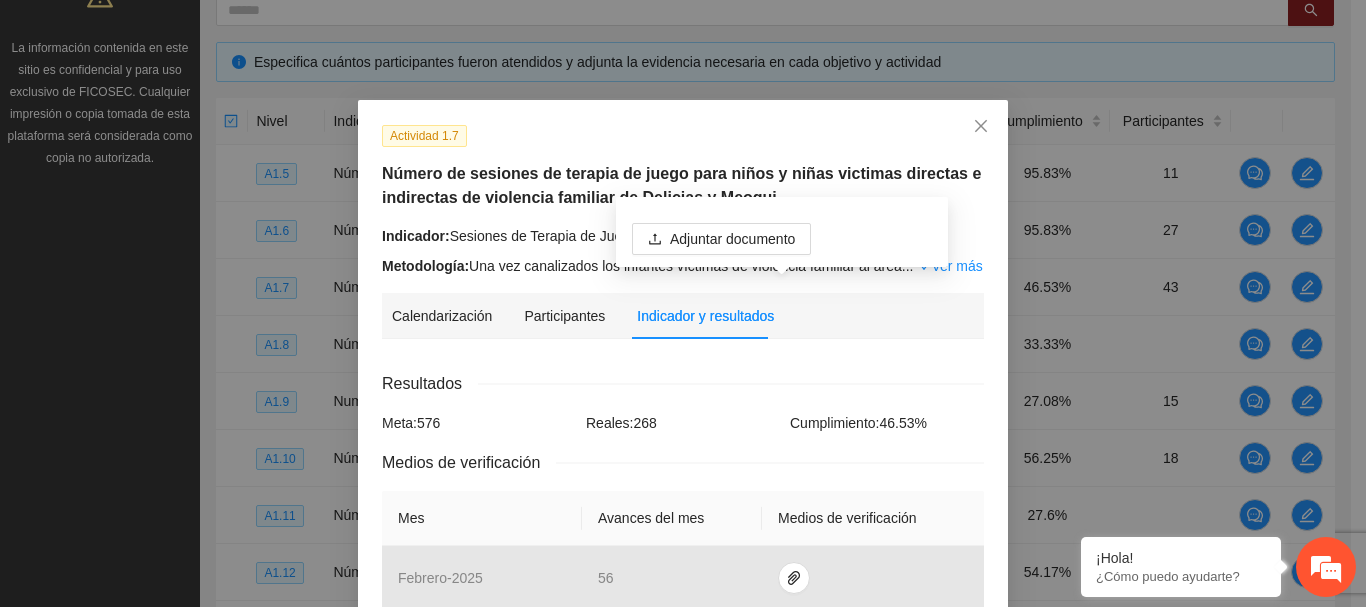 click on "[STREET_NAME] [NUMBER] [STREET_TYPE] [NEIGHBORHOOD]" at bounding box center (683, 782) 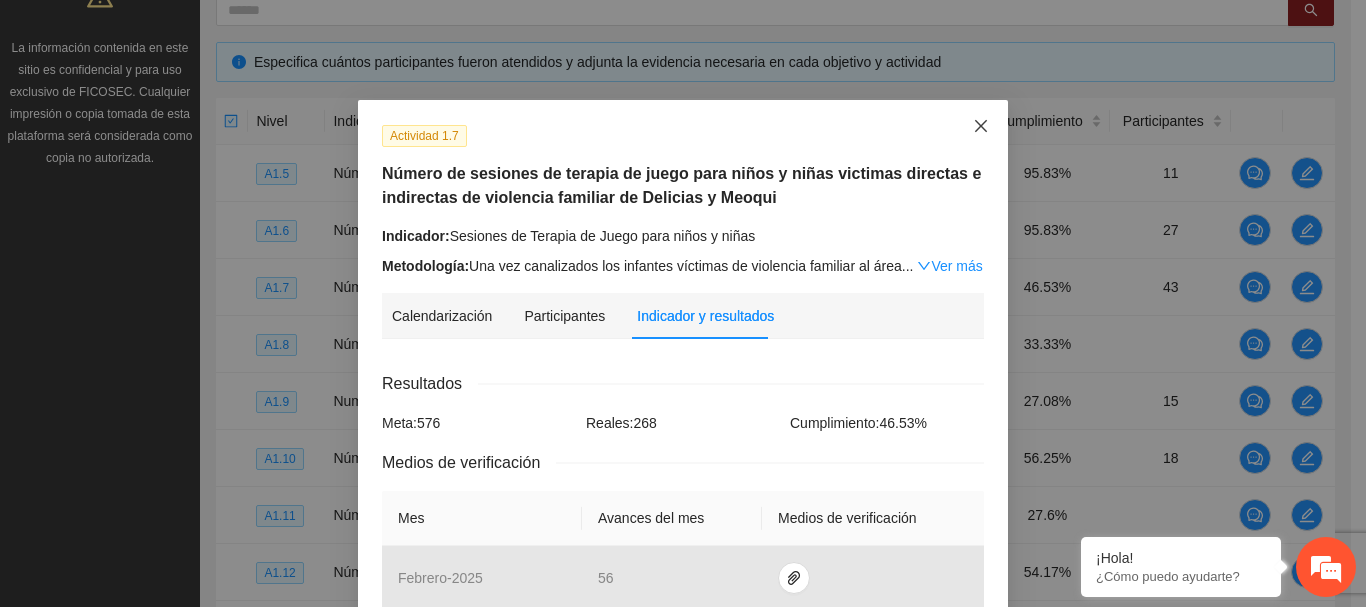 click 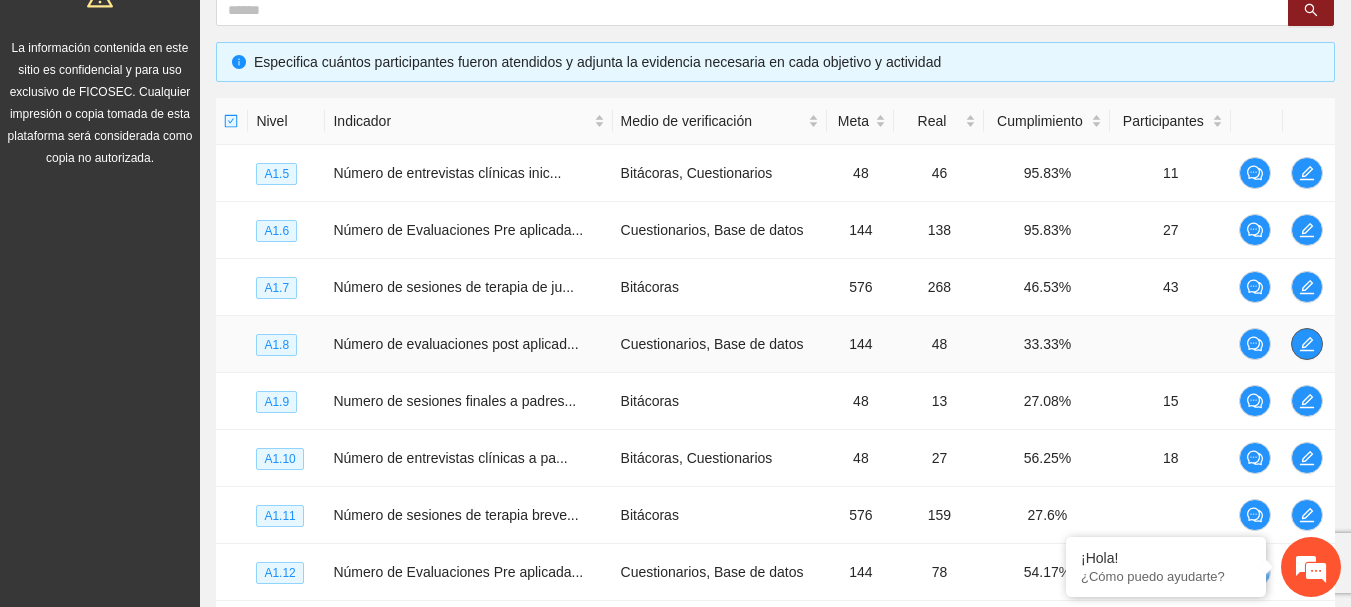 click 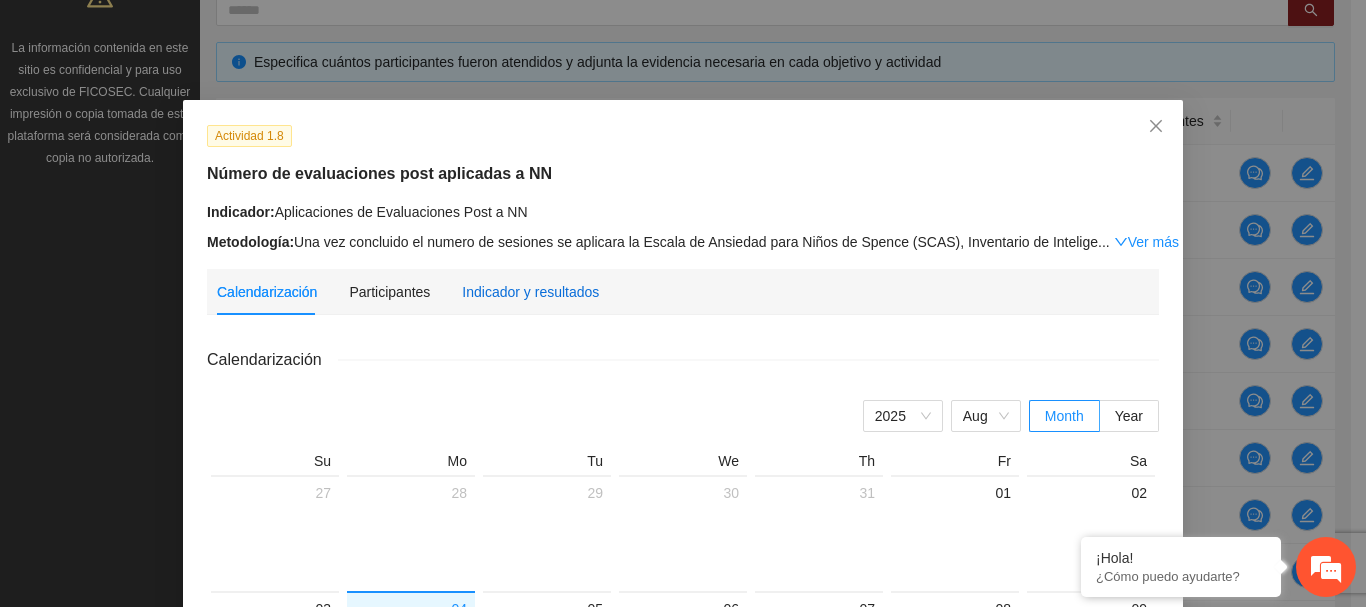 click on "Indicador y resultados" at bounding box center (530, 292) 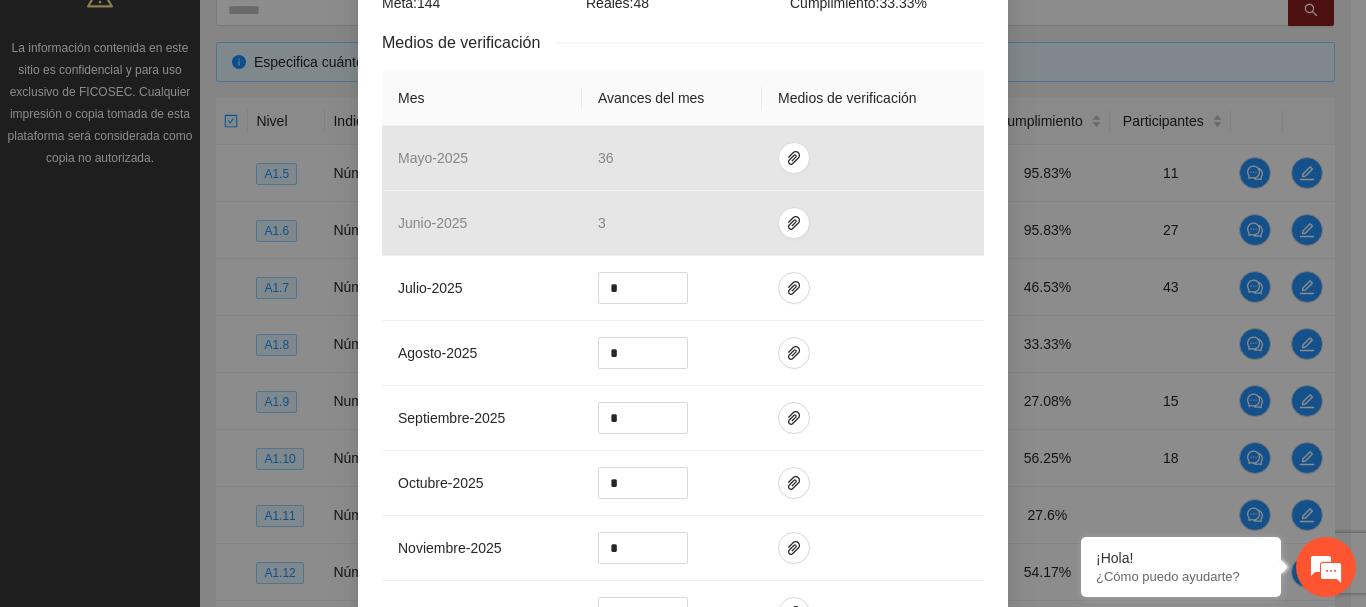 scroll, scrollTop: 400, scrollLeft: 0, axis: vertical 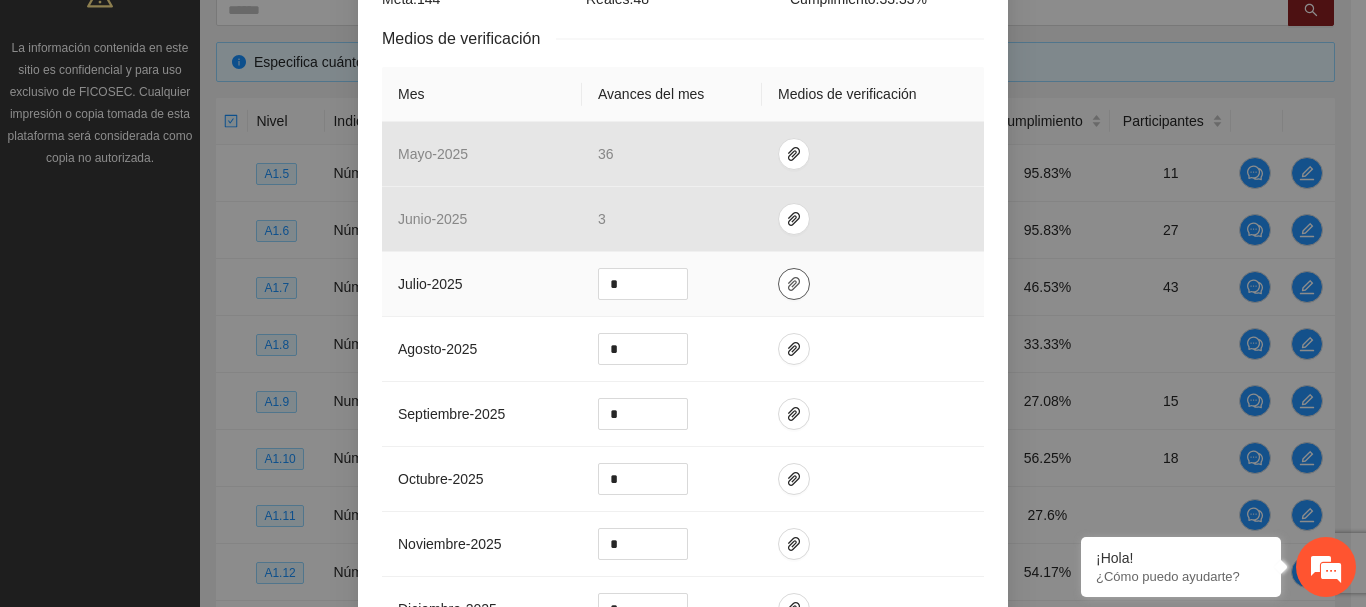 click 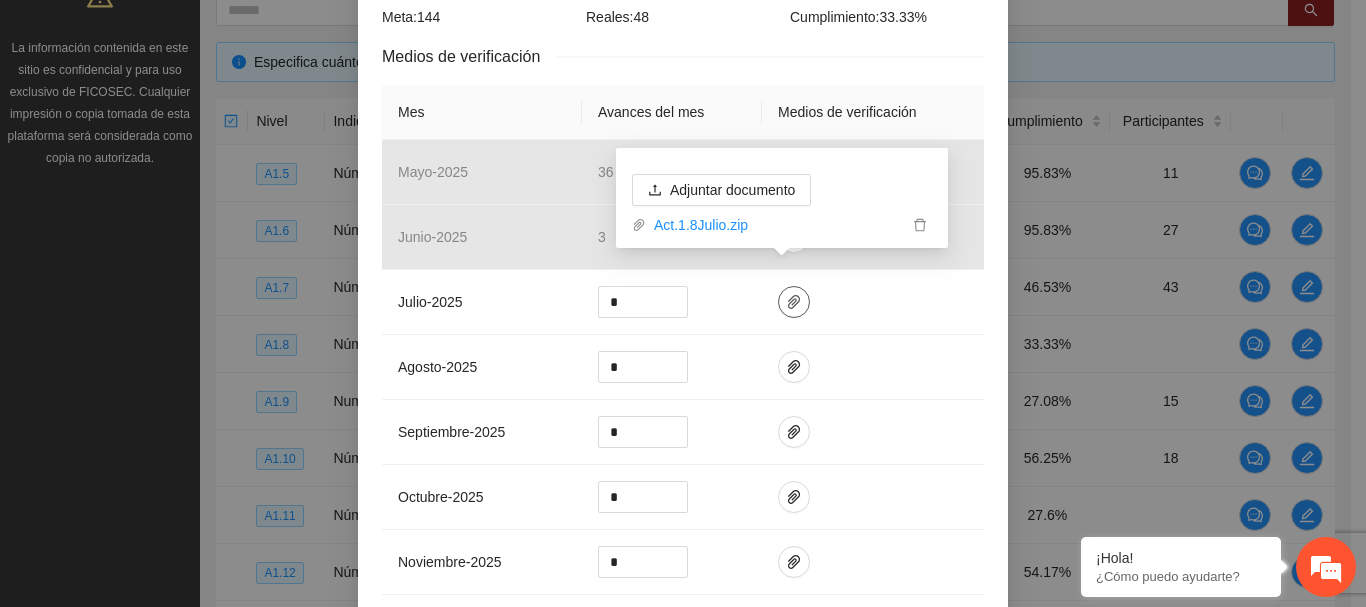 scroll, scrollTop: 400, scrollLeft: 0, axis: vertical 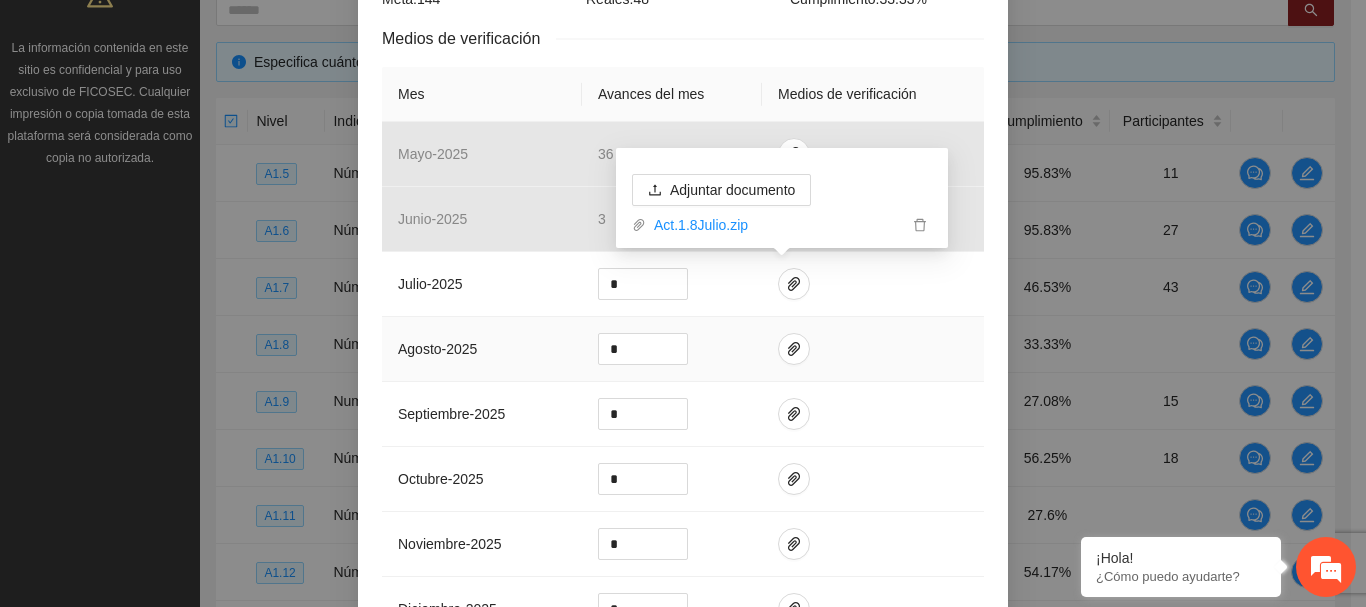 click at bounding box center [873, 349] 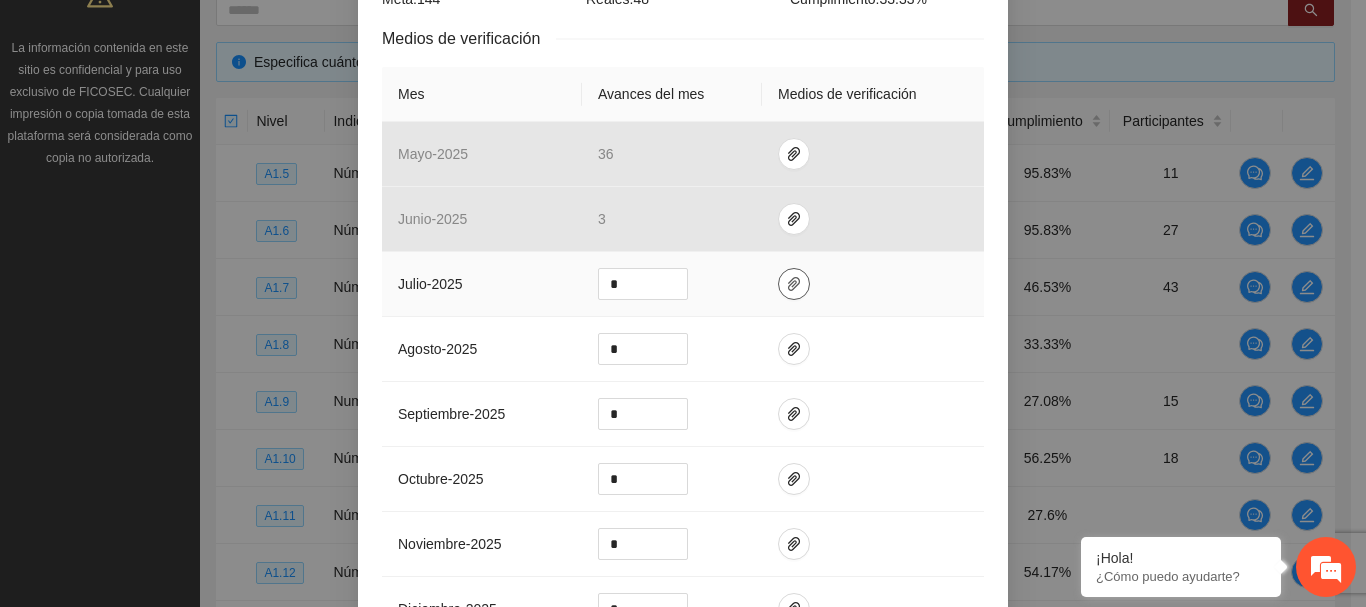 click 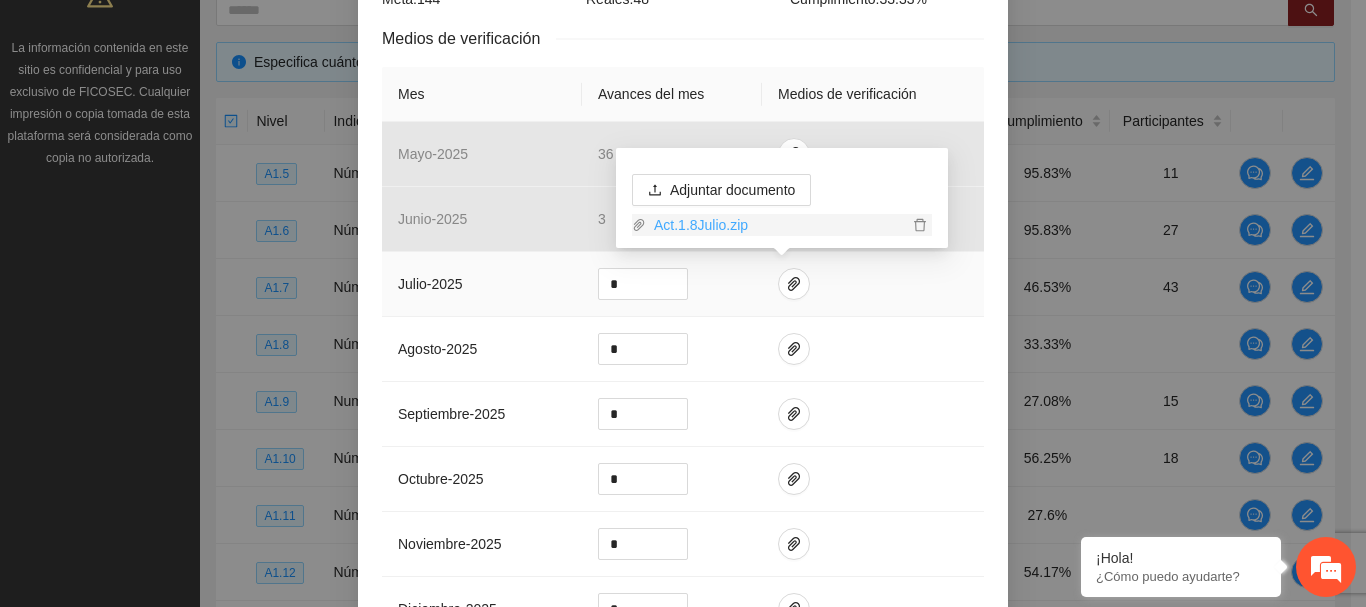 click on "Act.1.8Julio.zip" at bounding box center (777, 225) 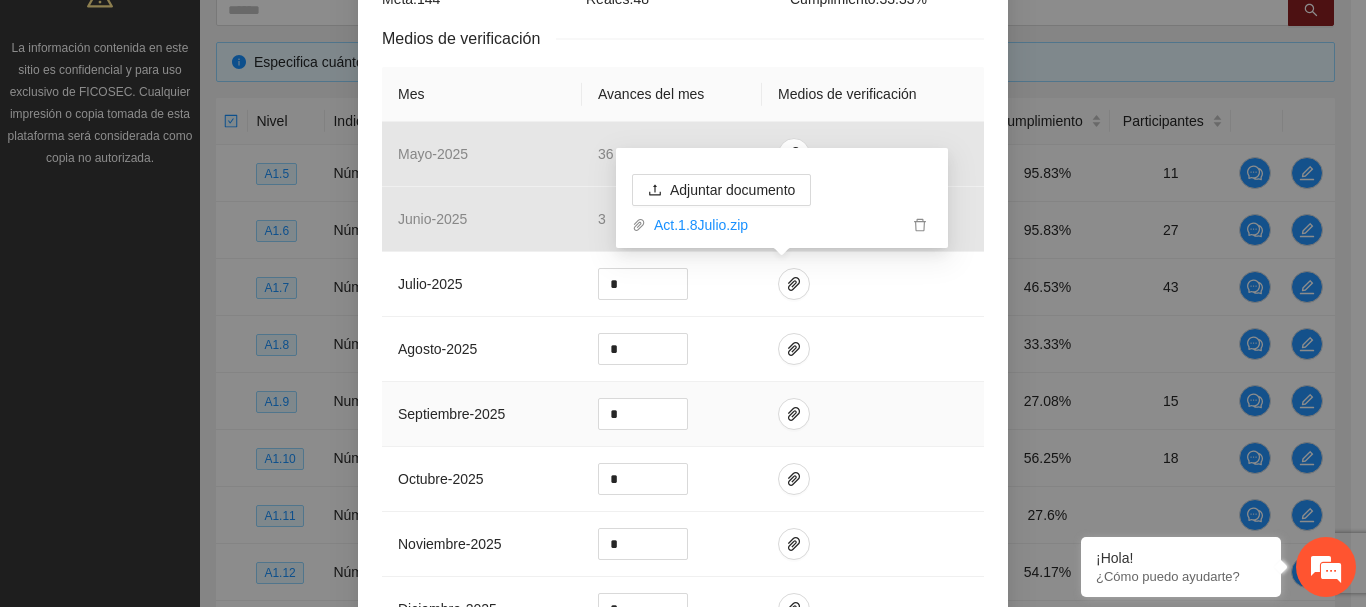 click at bounding box center [873, 414] 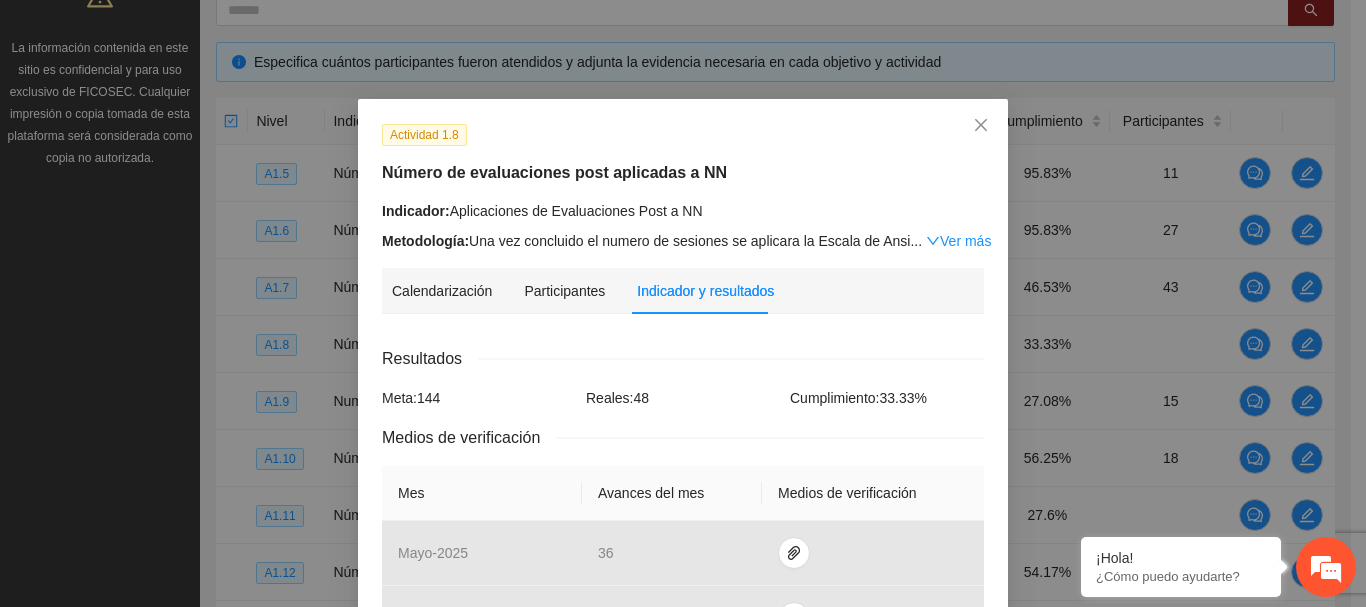 scroll, scrollTop: 0, scrollLeft: 0, axis: both 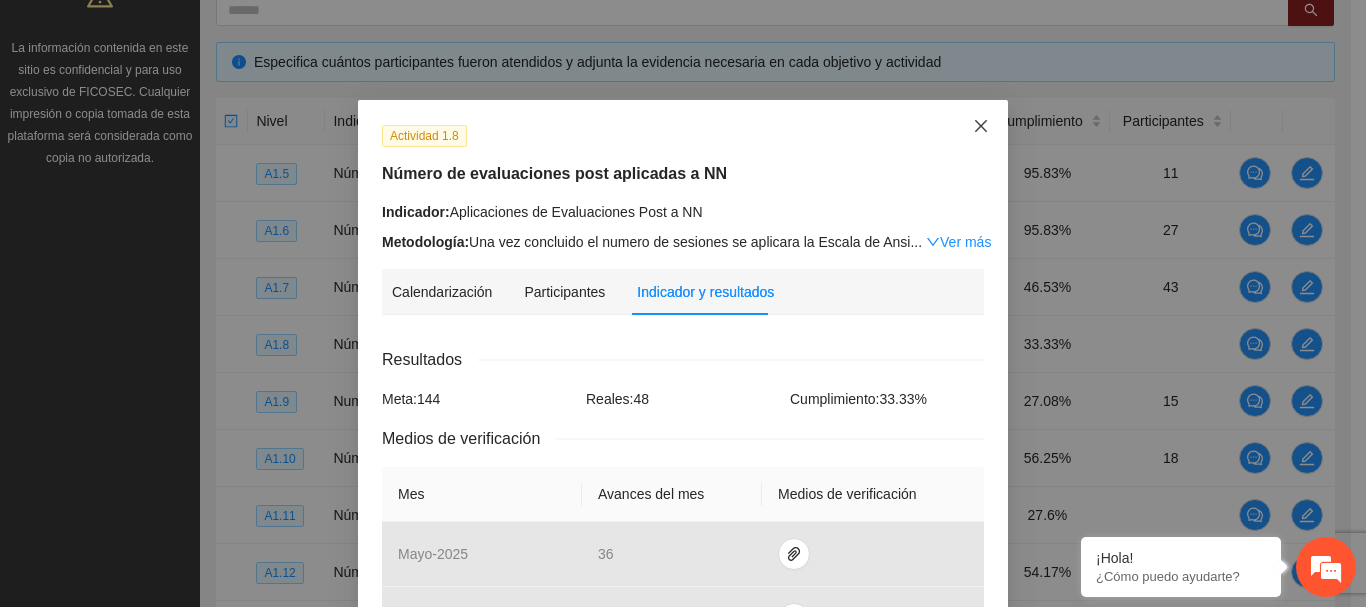 click at bounding box center (981, 127) 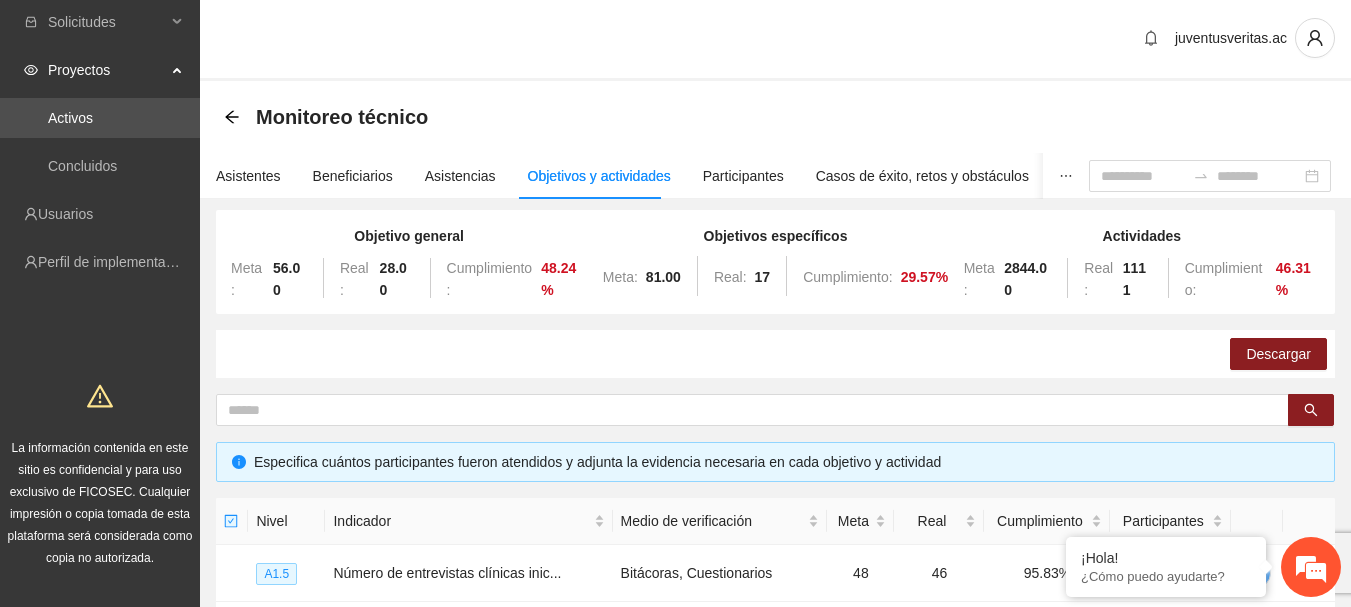 scroll, scrollTop: 0, scrollLeft: 0, axis: both 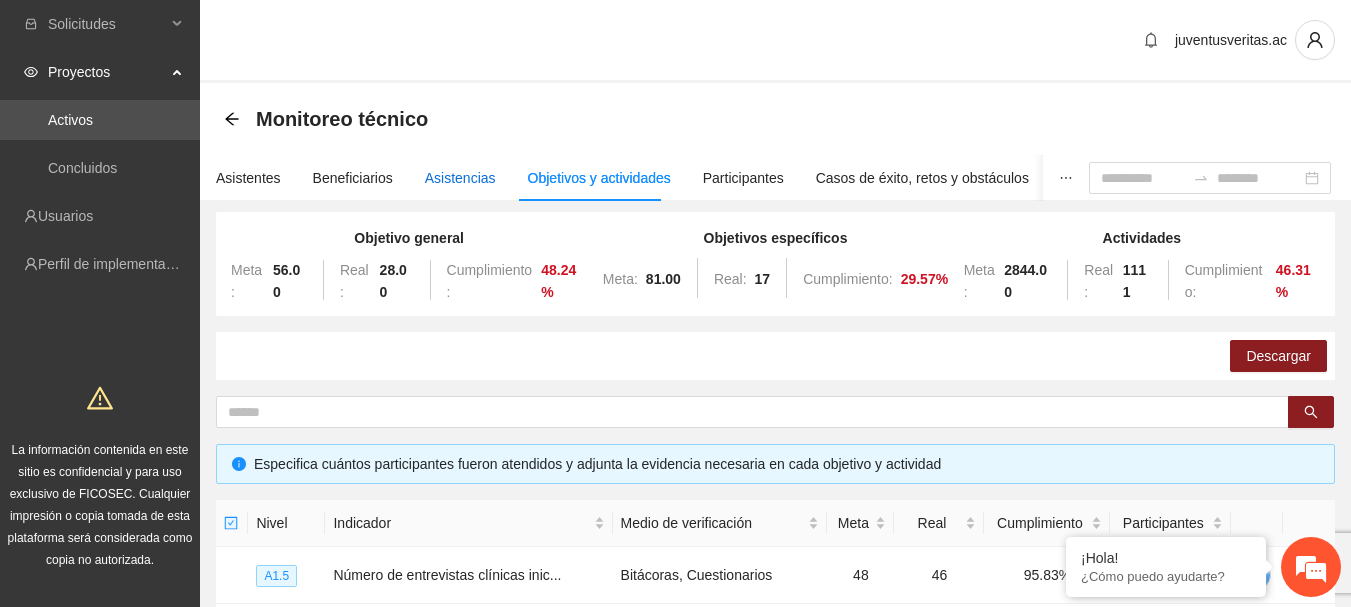 click on "Asistencias" at bounding box center [460, 178] 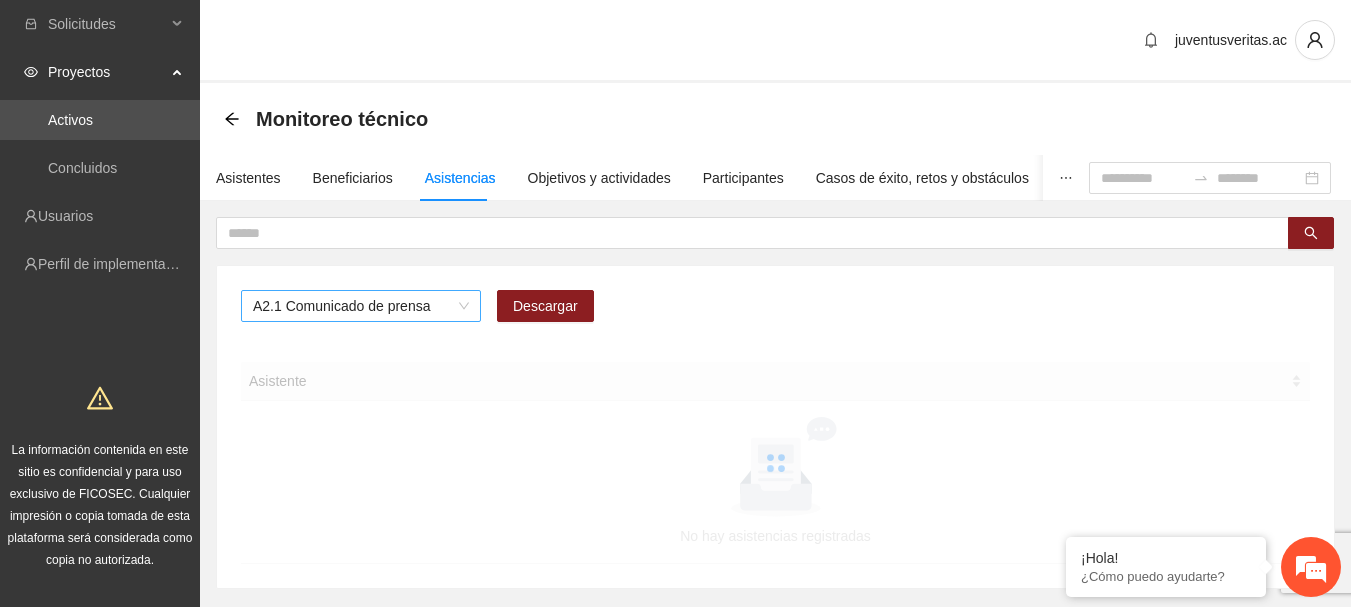 click on "A2.1 Comunicado de prensa" at bounding box center (361, 306) 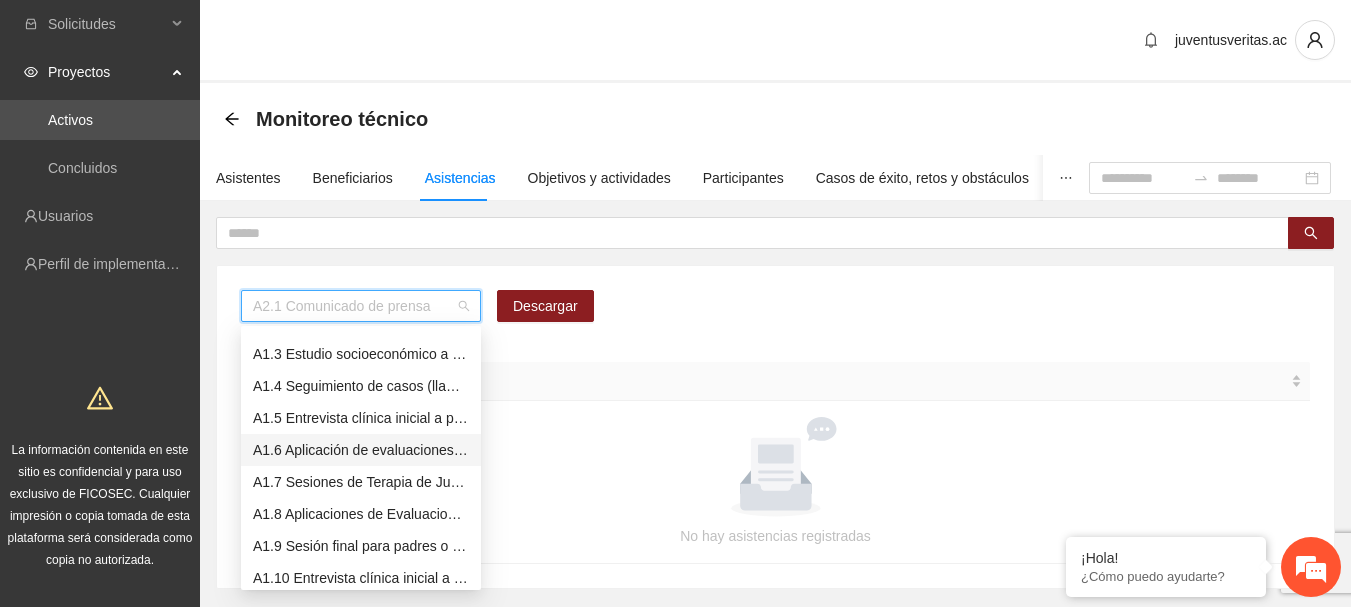 scroll, scrollTop: 0, scrollLeft: 0, axis: both 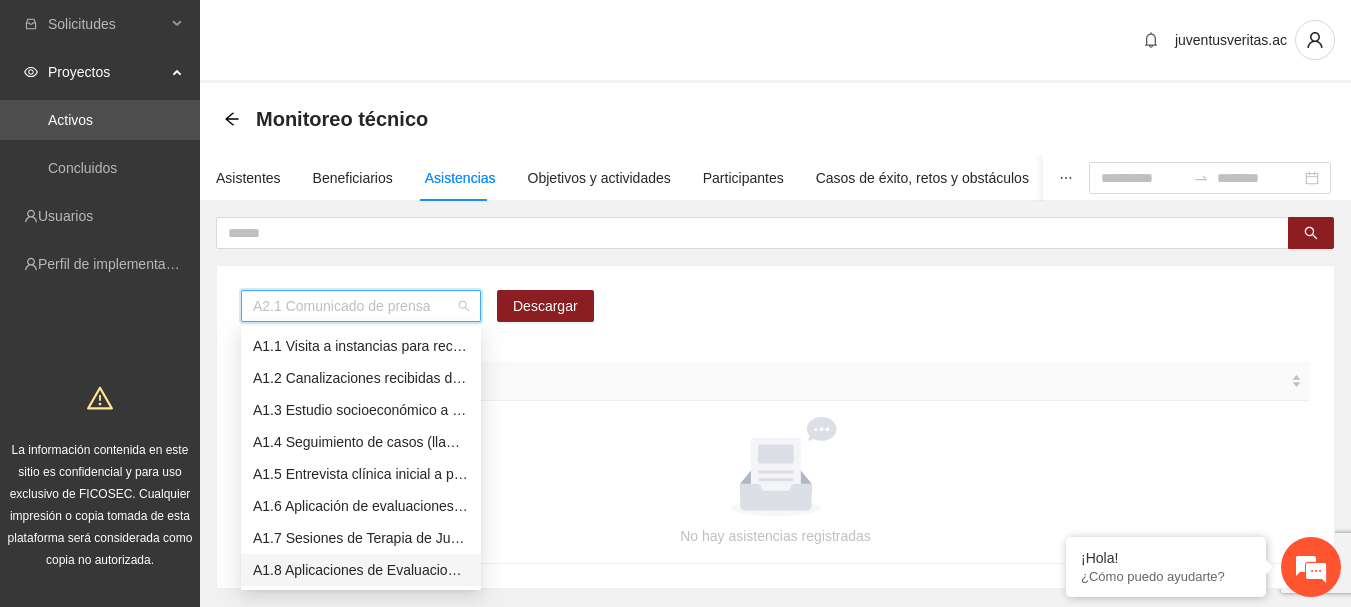 click on "A1.8 Aplicaciones de Evaluaciones Post a NN" at bounding box center (361, 570) 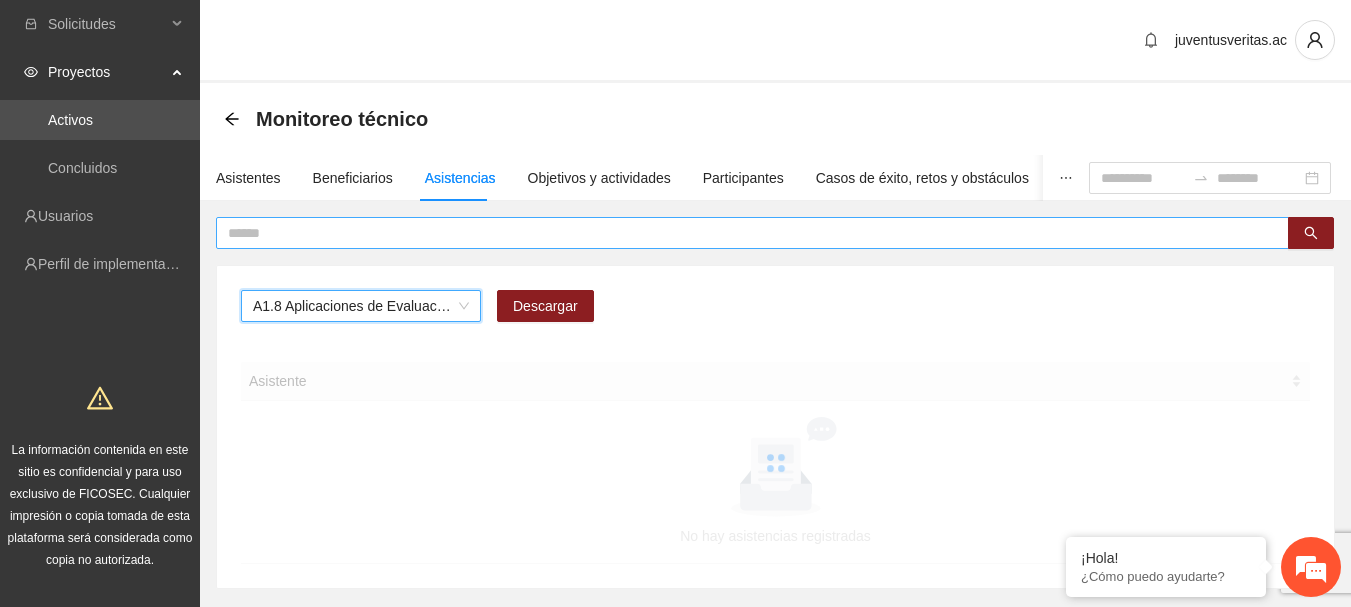 click at bounding box center [744, 233] 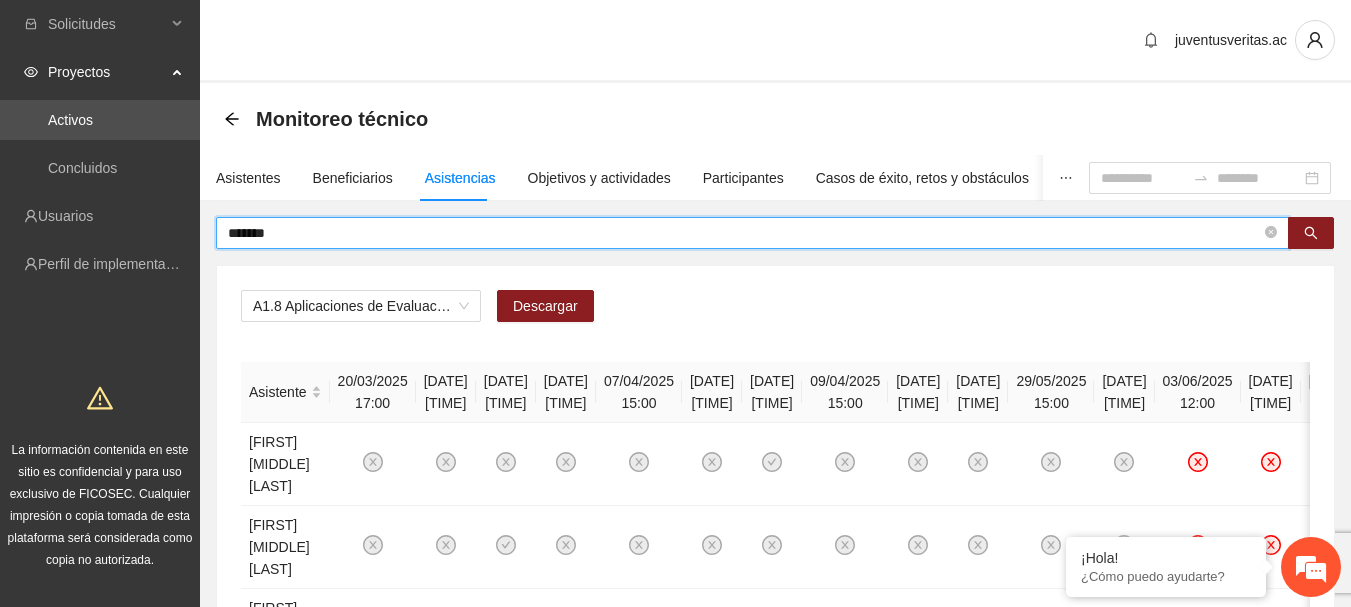 type on "*******" 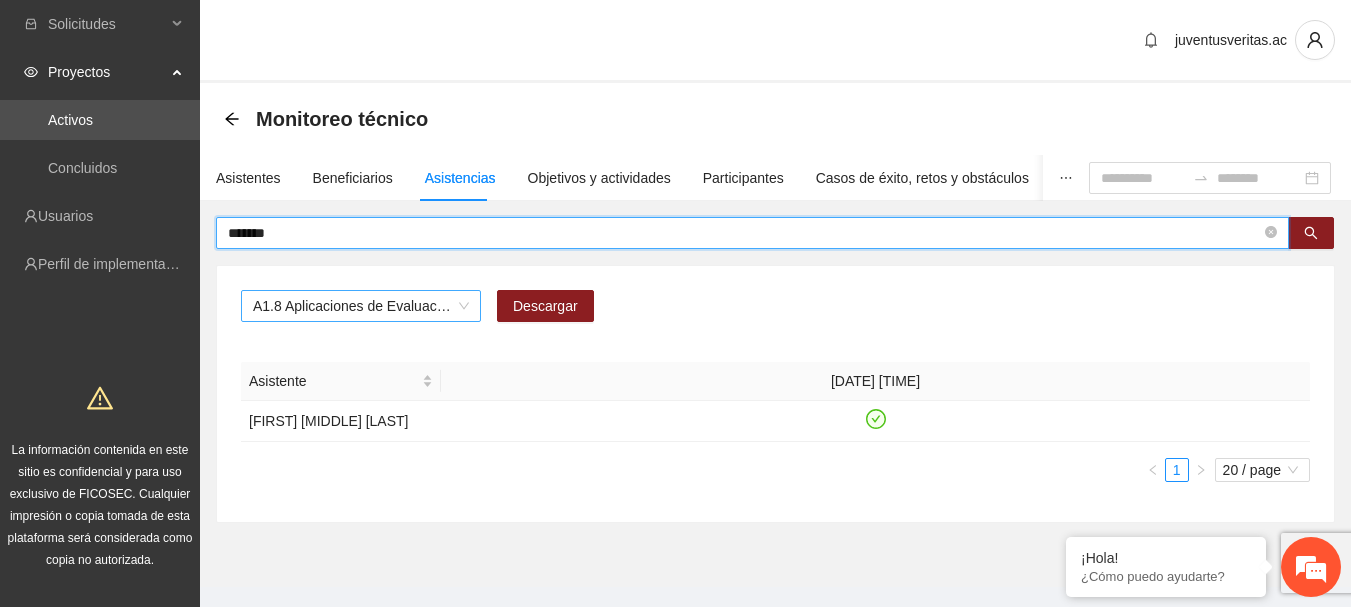 click on "A1.8 Aplicaciones de Evaluaciones Post a NN" at bounding box center [361, 306] 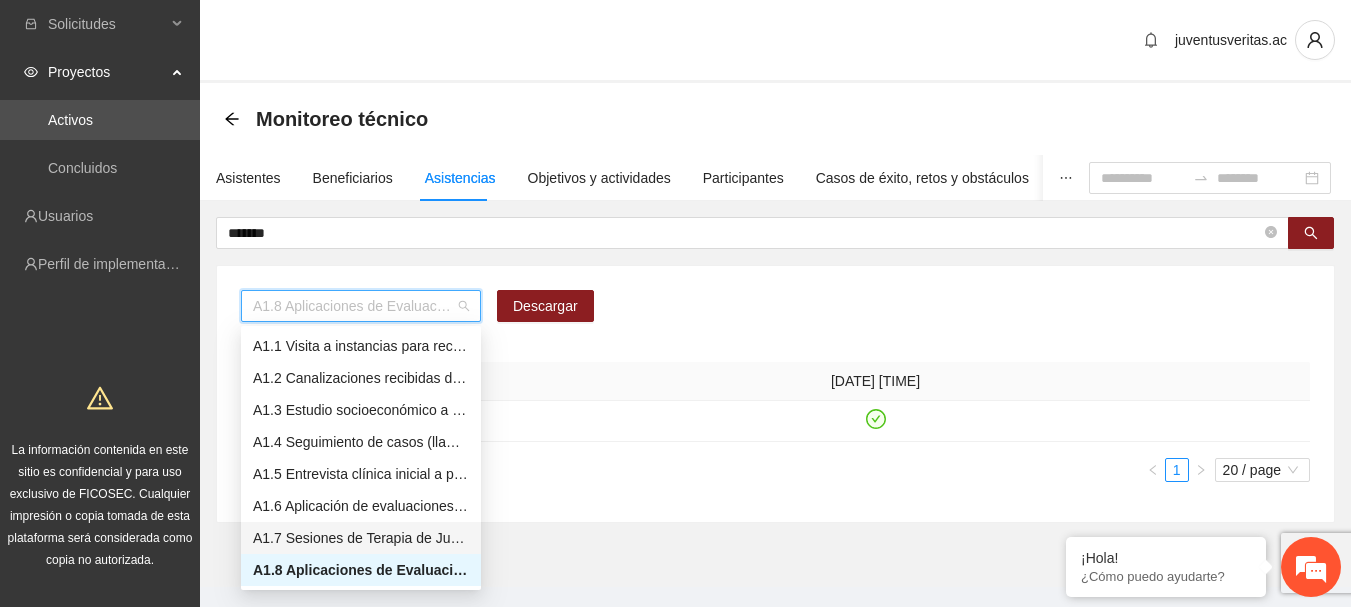 click on "A1.7 Sesiones de Terapia de Juego para niños y niñas" at bounding box center [361, 538] 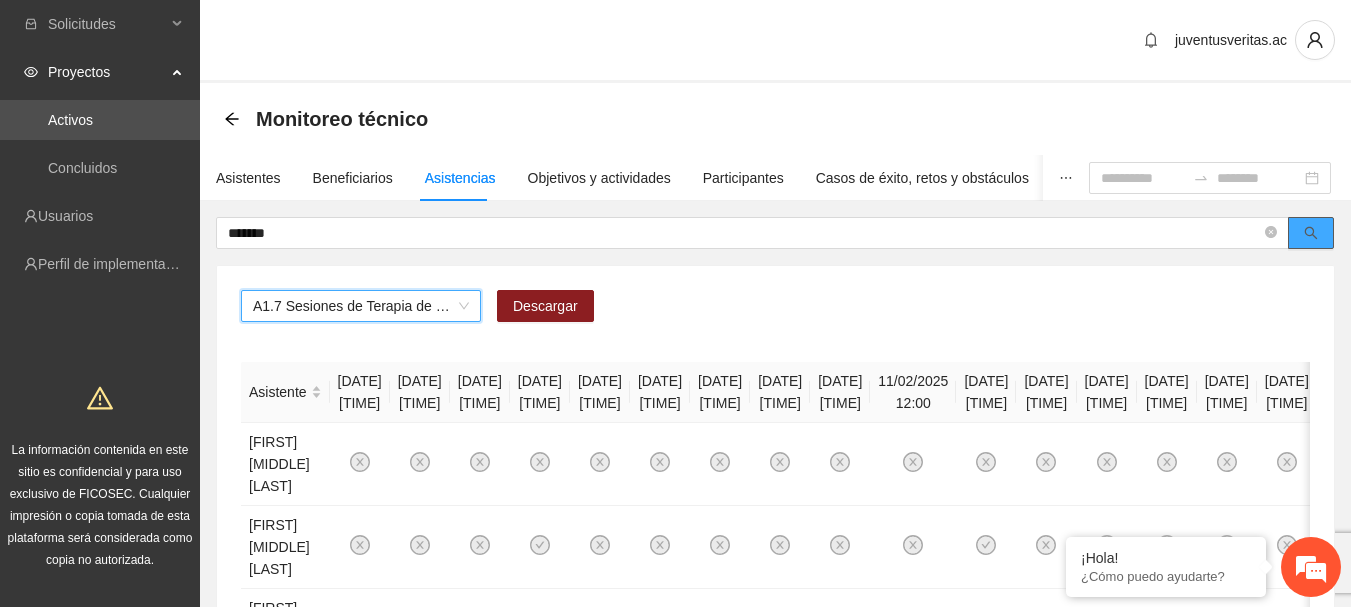 click at bounding box center (1311, 233) 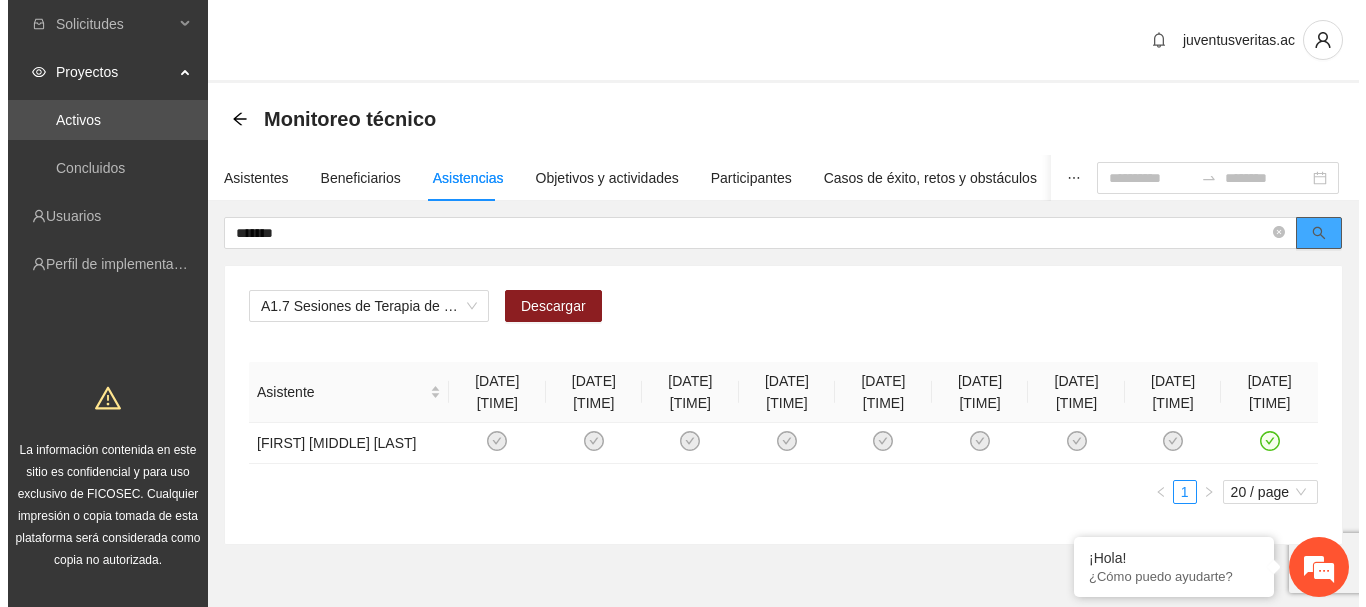 scroll, scrollTop: 58, scrollLeft: 0, axis: vertical 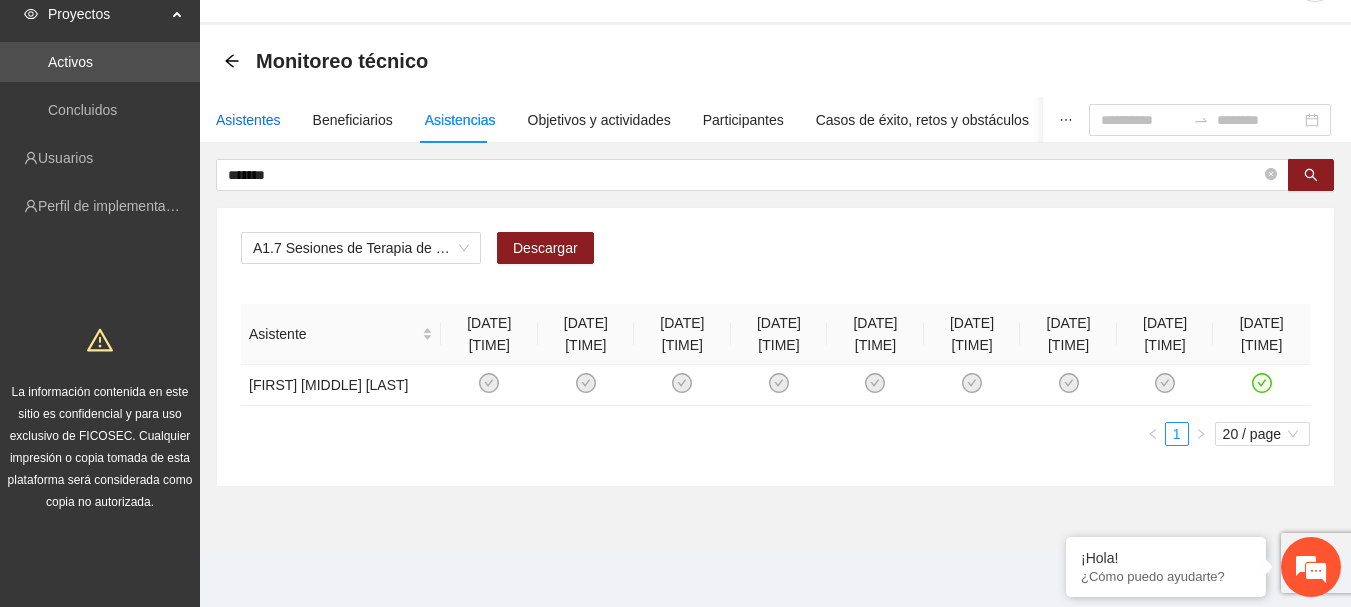click on "Asistentes" at bounding box center [248, 120] 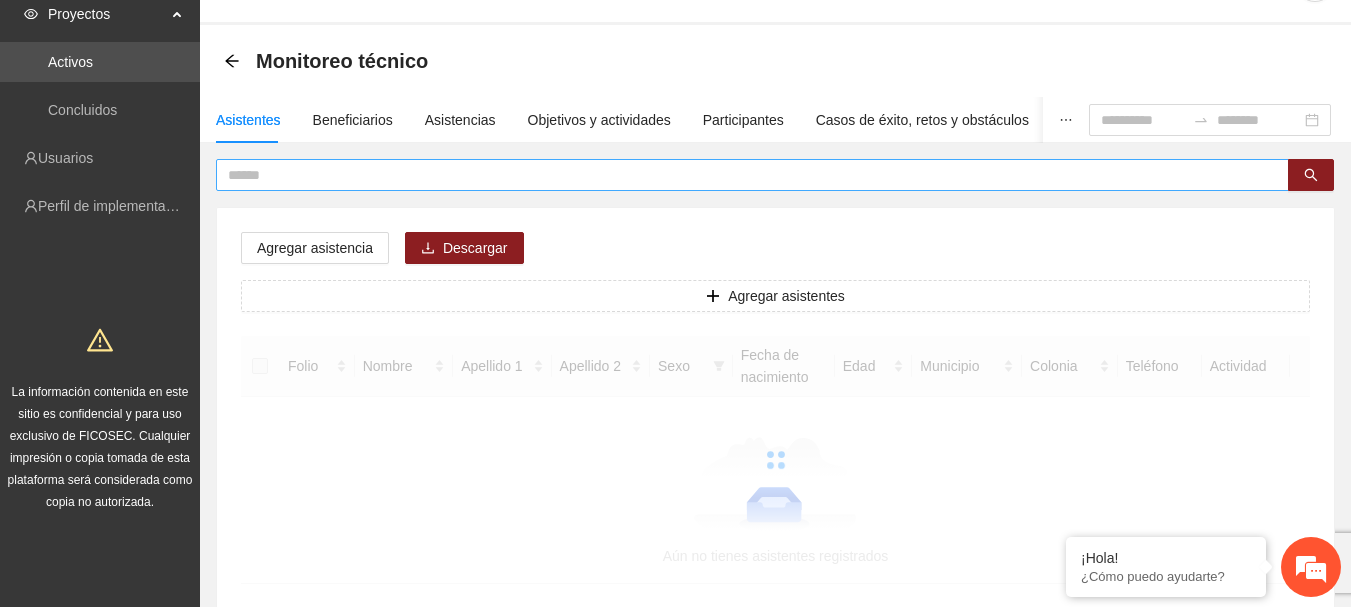 click at bounding box center [744, 175] 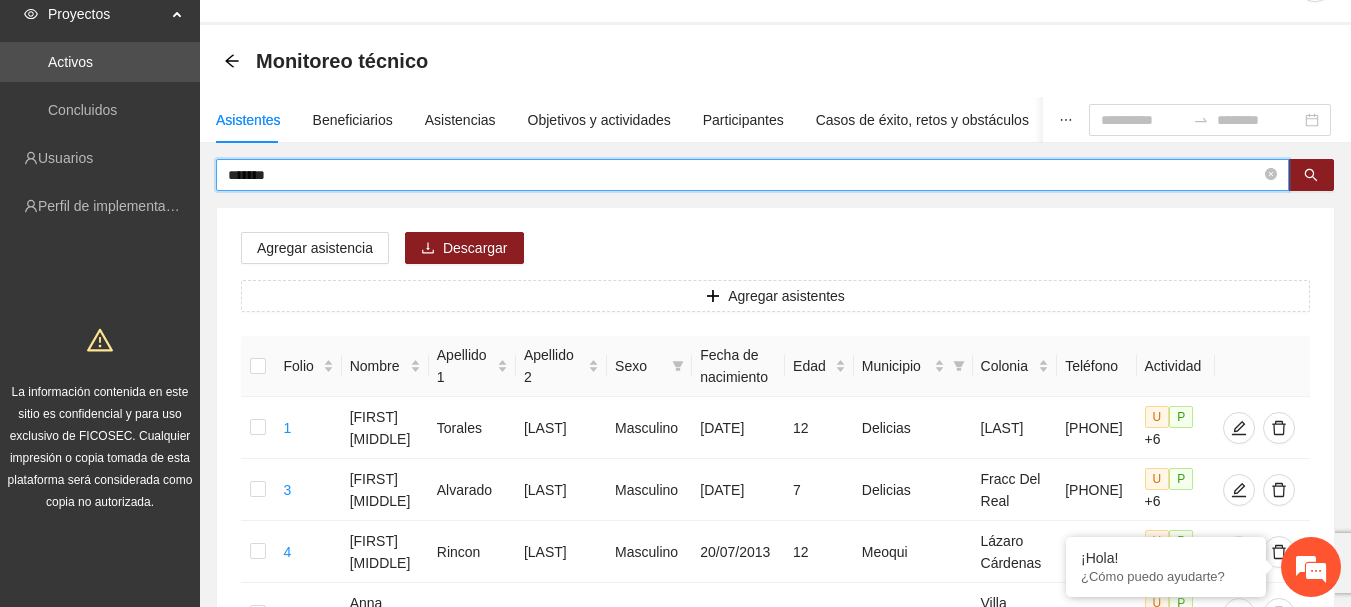 type on "*******" 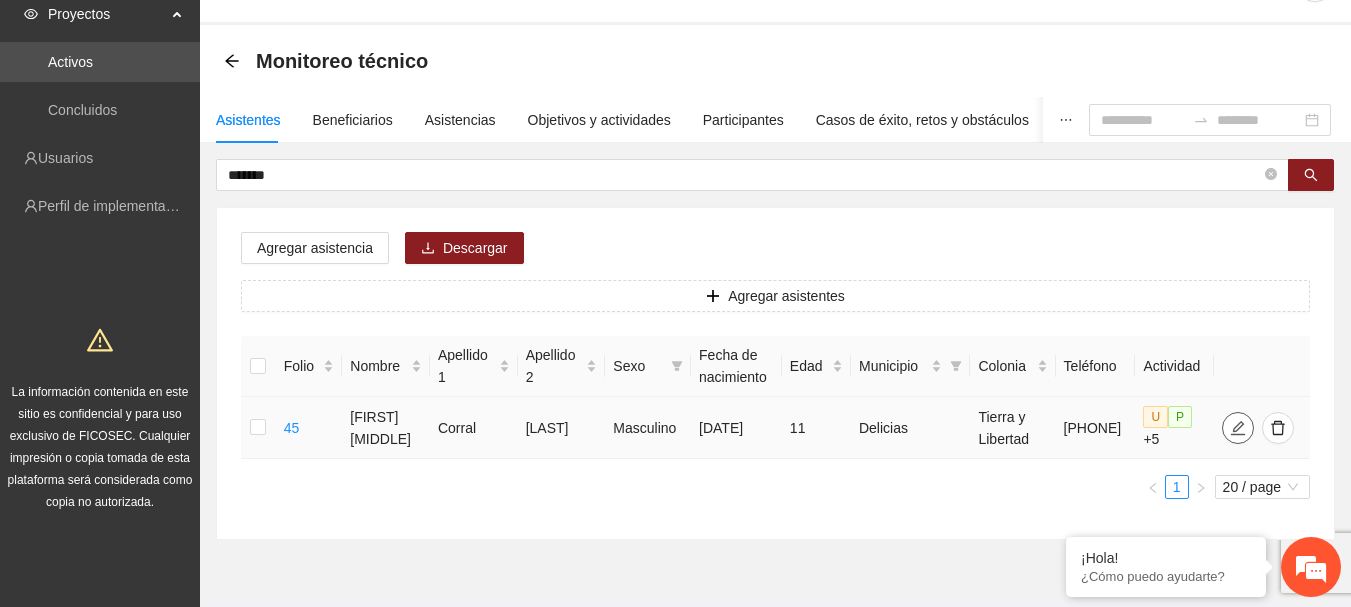 click 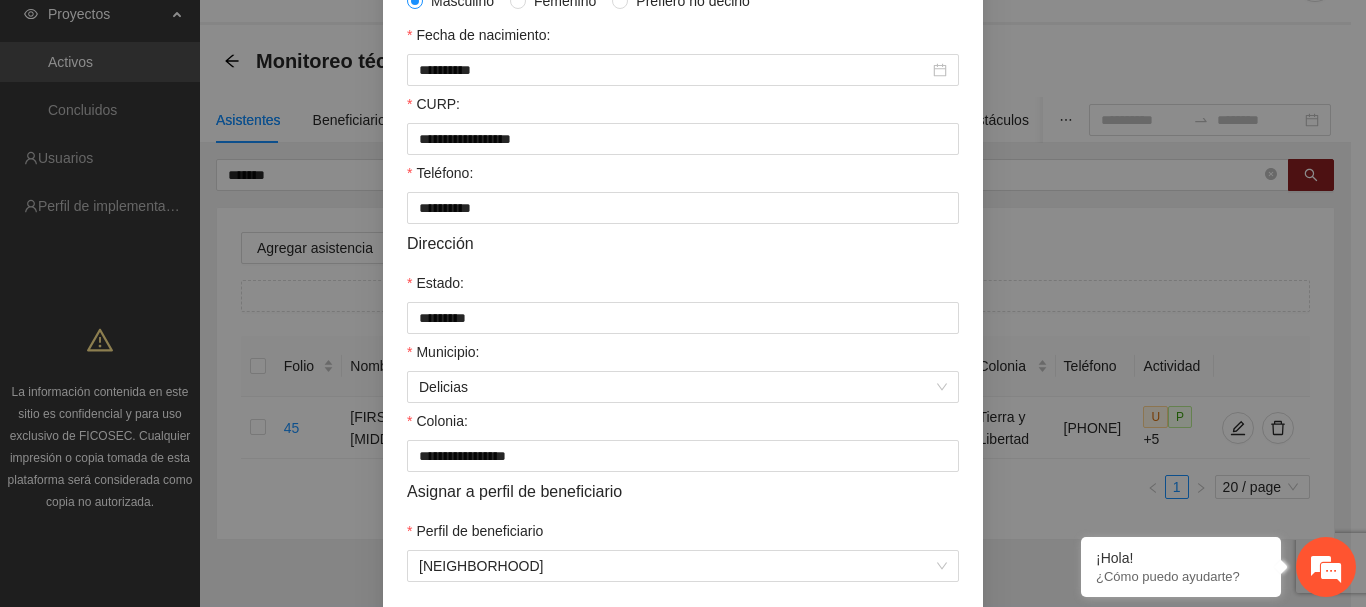 scroll, scrollTop: 476, scrollLeft: 0, axis: vertical 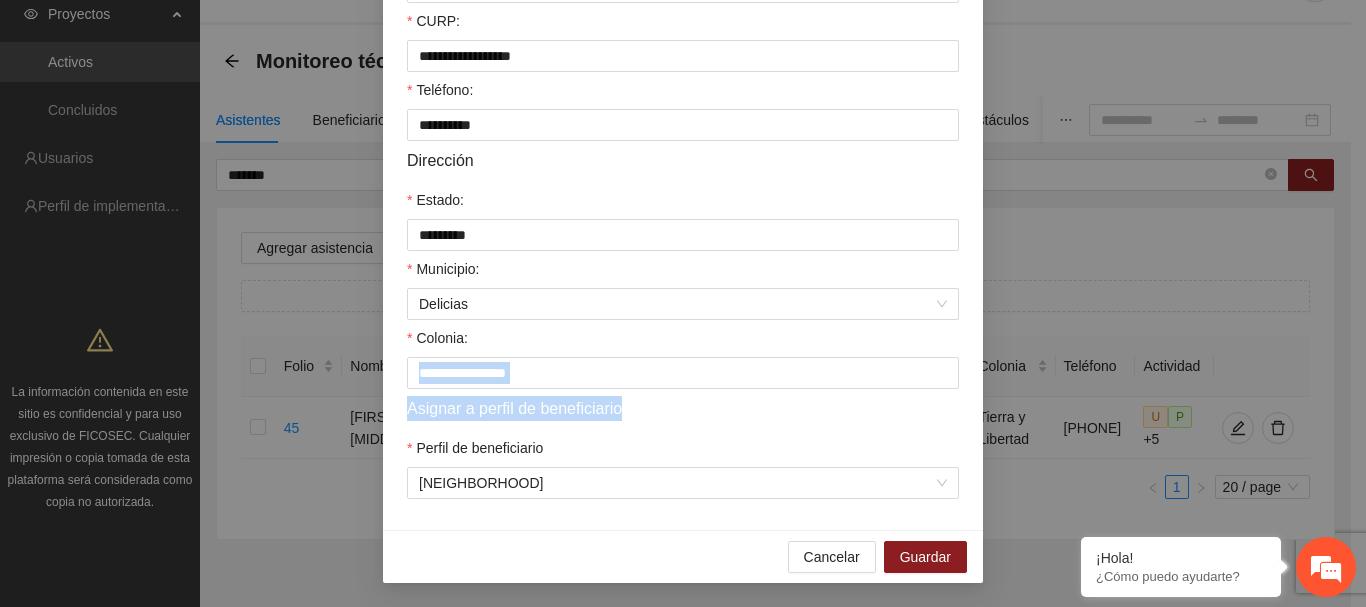 drag, startPoint x: 1349, startPoint y: 420, endPoint x: 1365, endPoint y: 329, distance: 92.39589 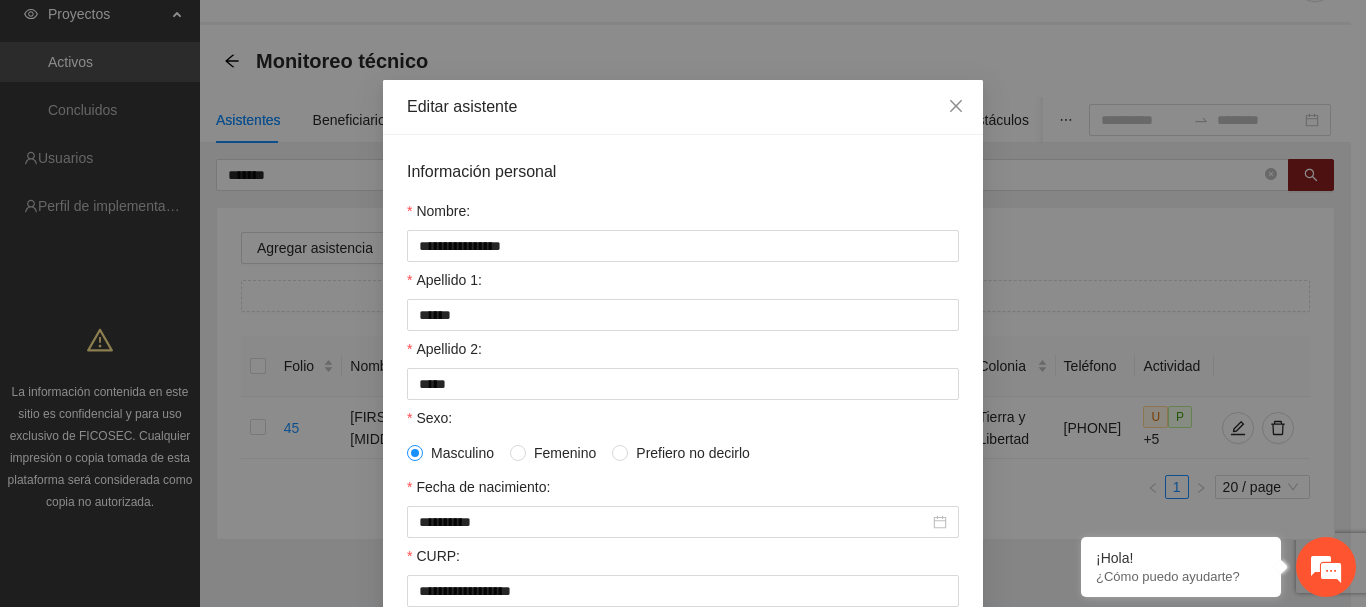 scroll, scrollTop: 0, scrollLeft: 0, axis: both 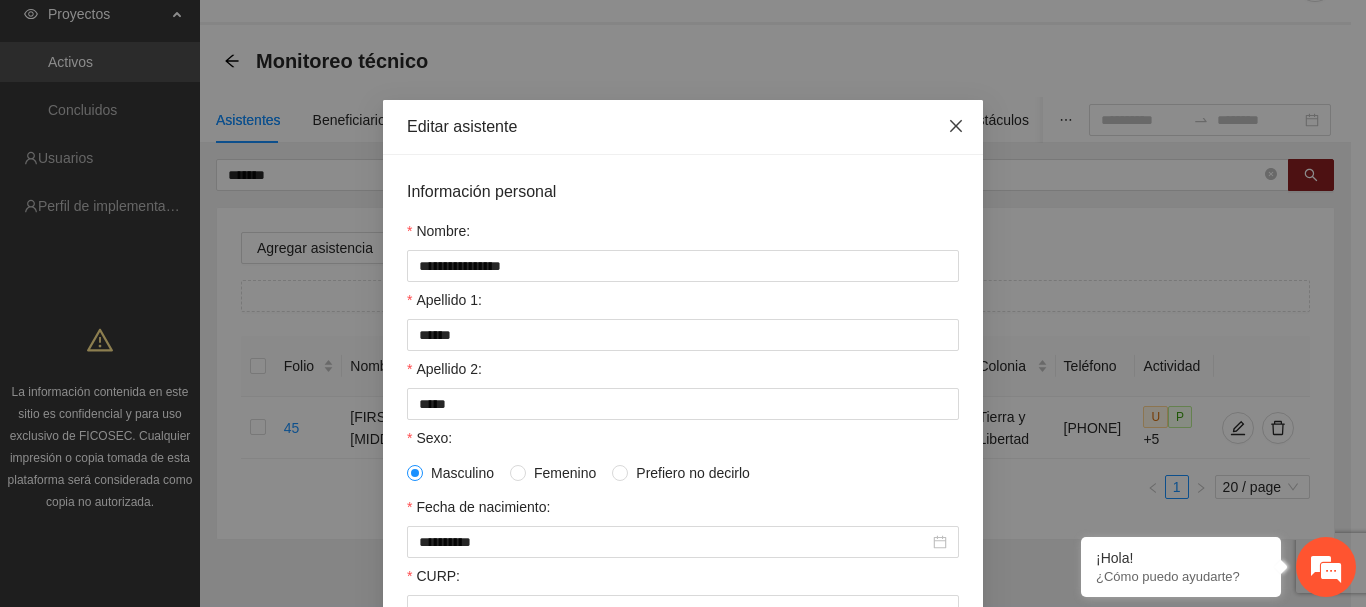 click 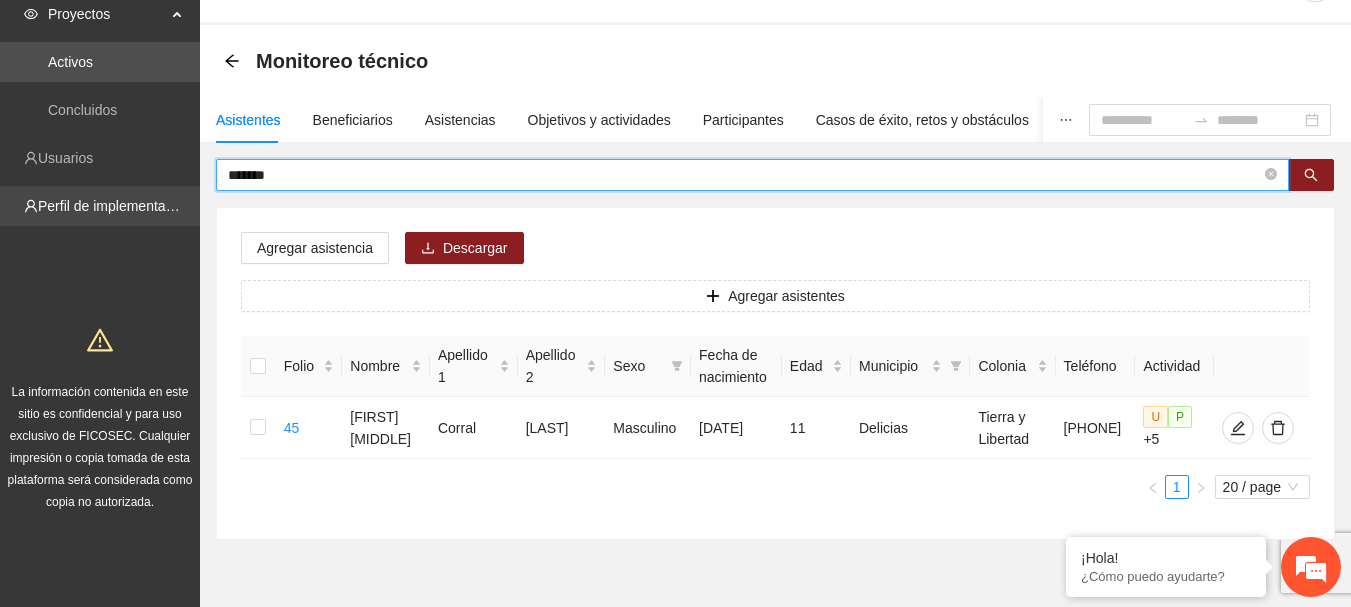 click on "[STREET_NAME] [NUMBER] [NEIGHBORHOOD]" at bounding box center (675, 301) 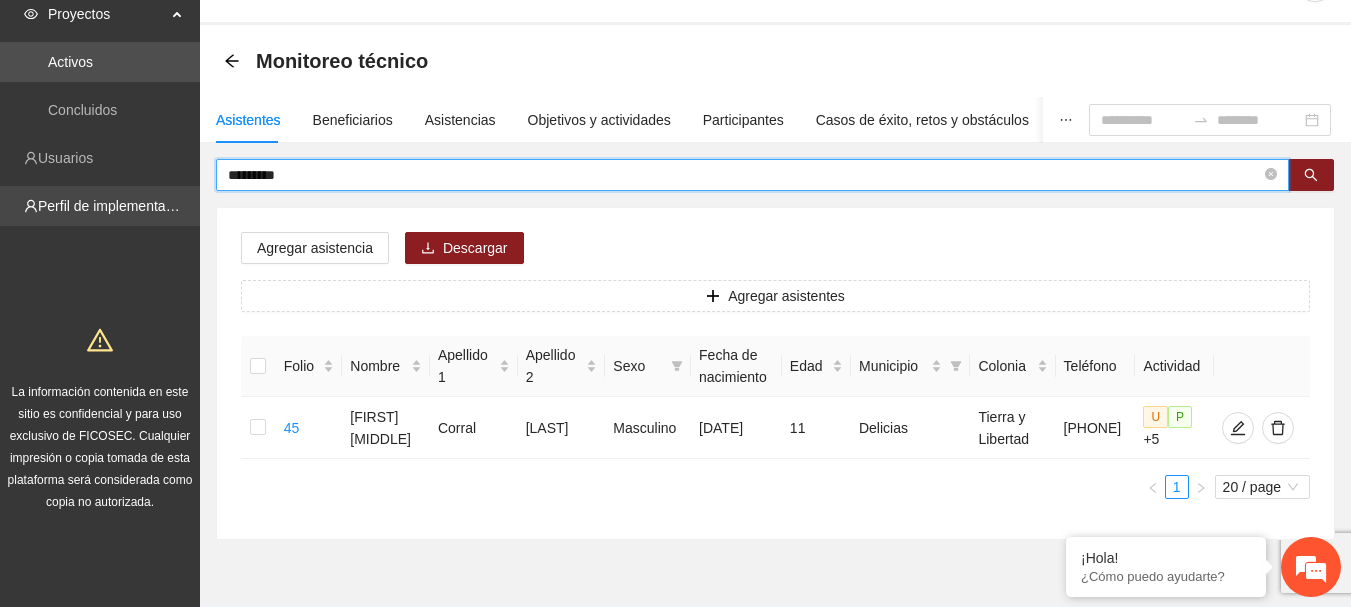 type on "*********" 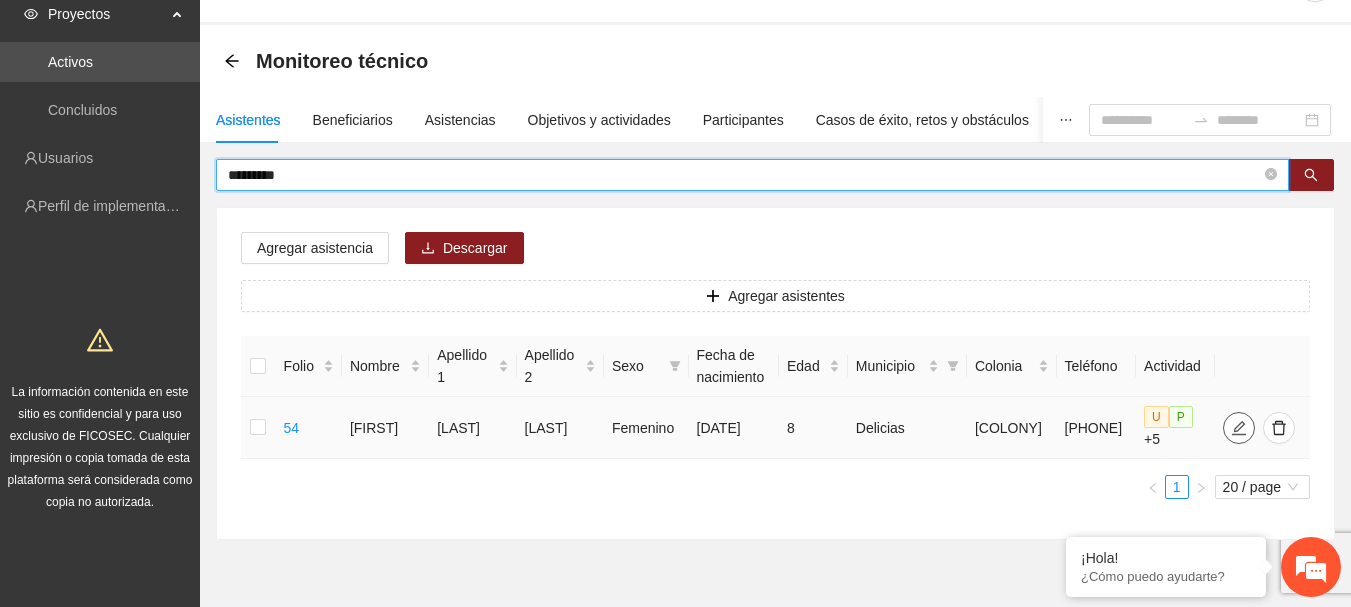 click 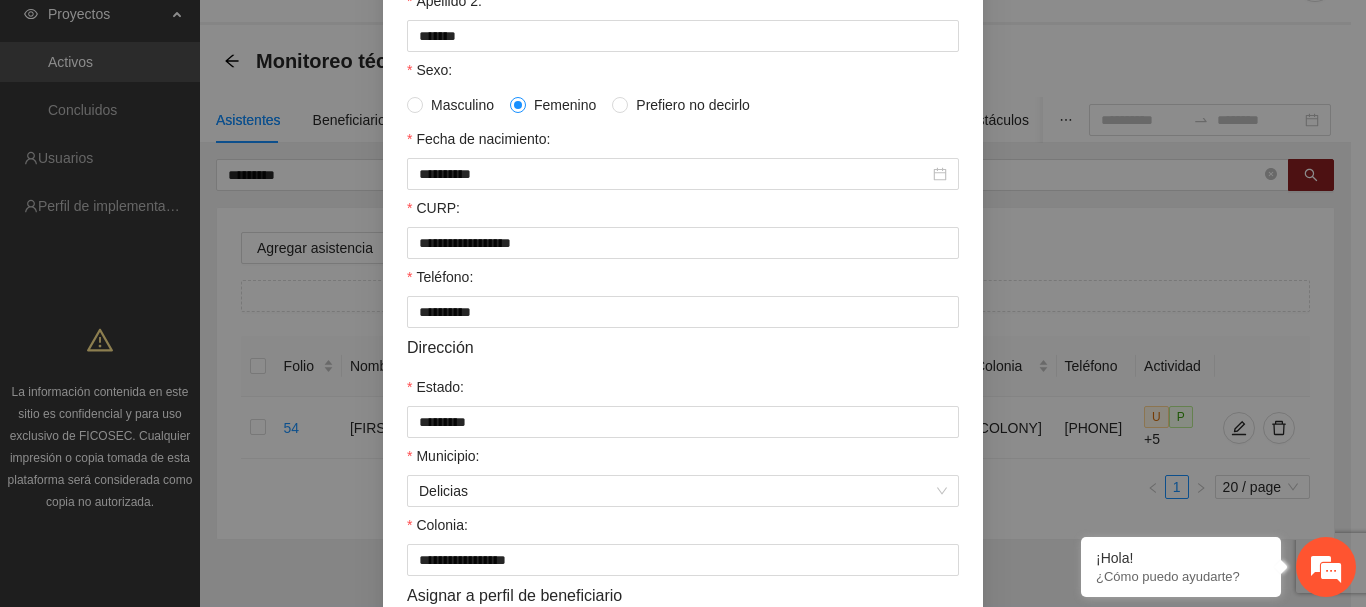 scroll, scrollTop: 553, scrollLeft: 0, axis: vertical 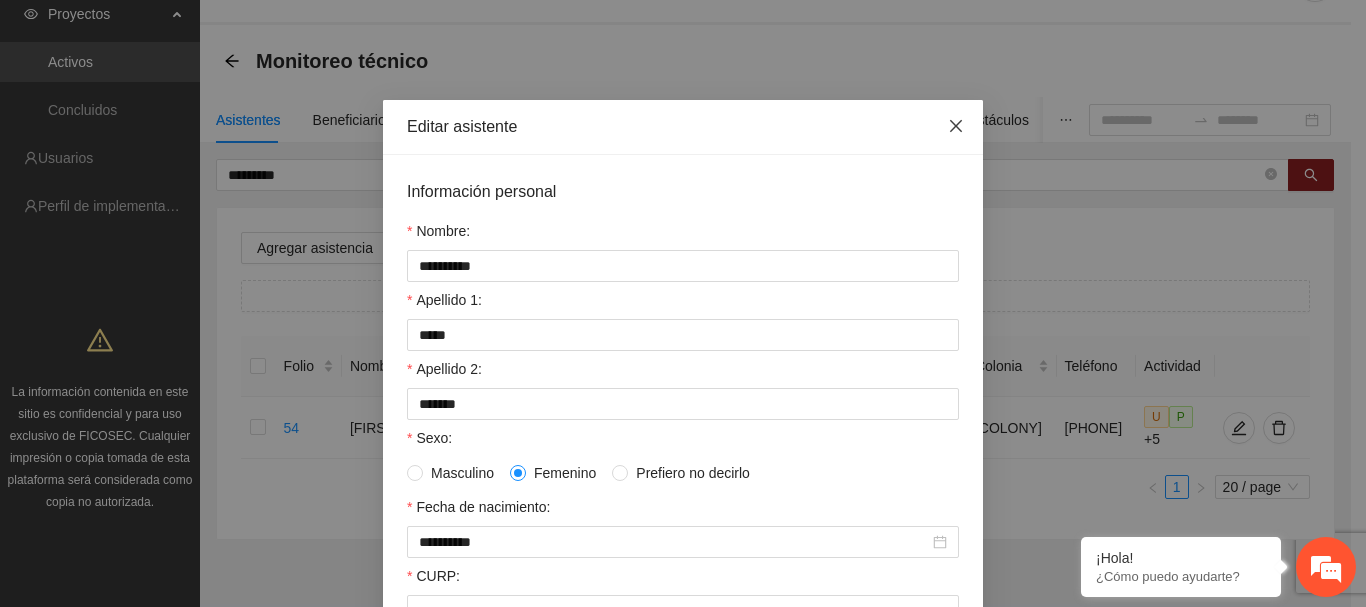 click 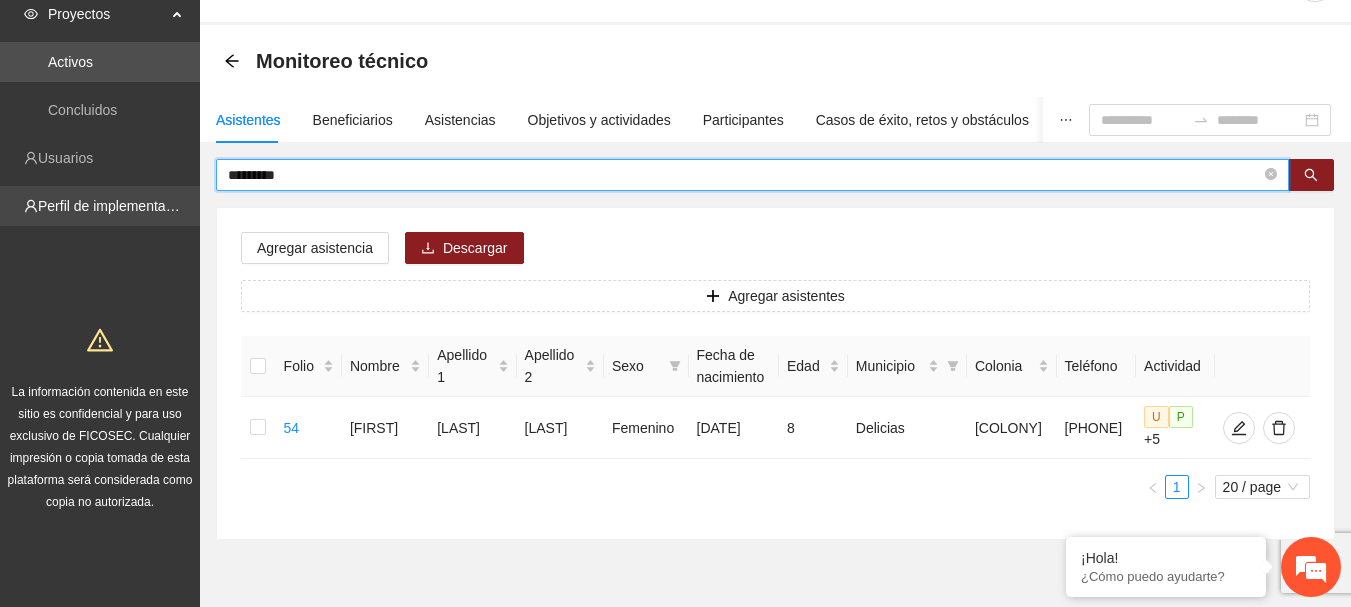 drag, startPoint x: 320, startPoint y: 170, endPoint x: 0, endPoint y: 194, distance: 320.89874 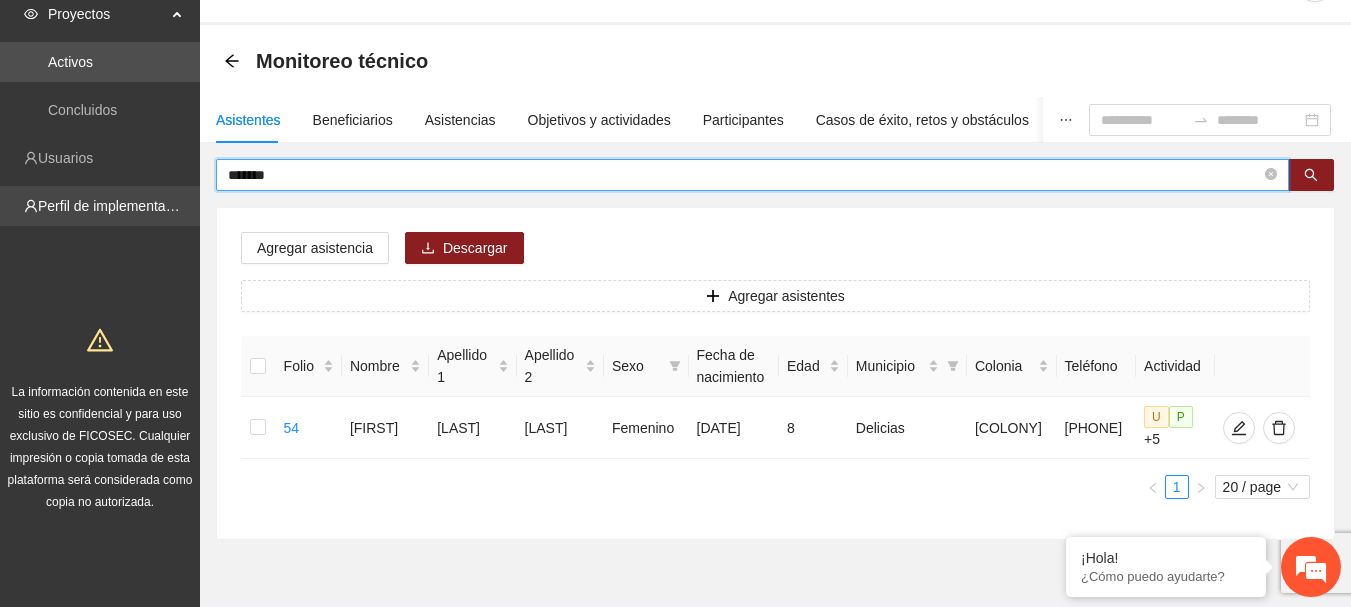 type on "*******" 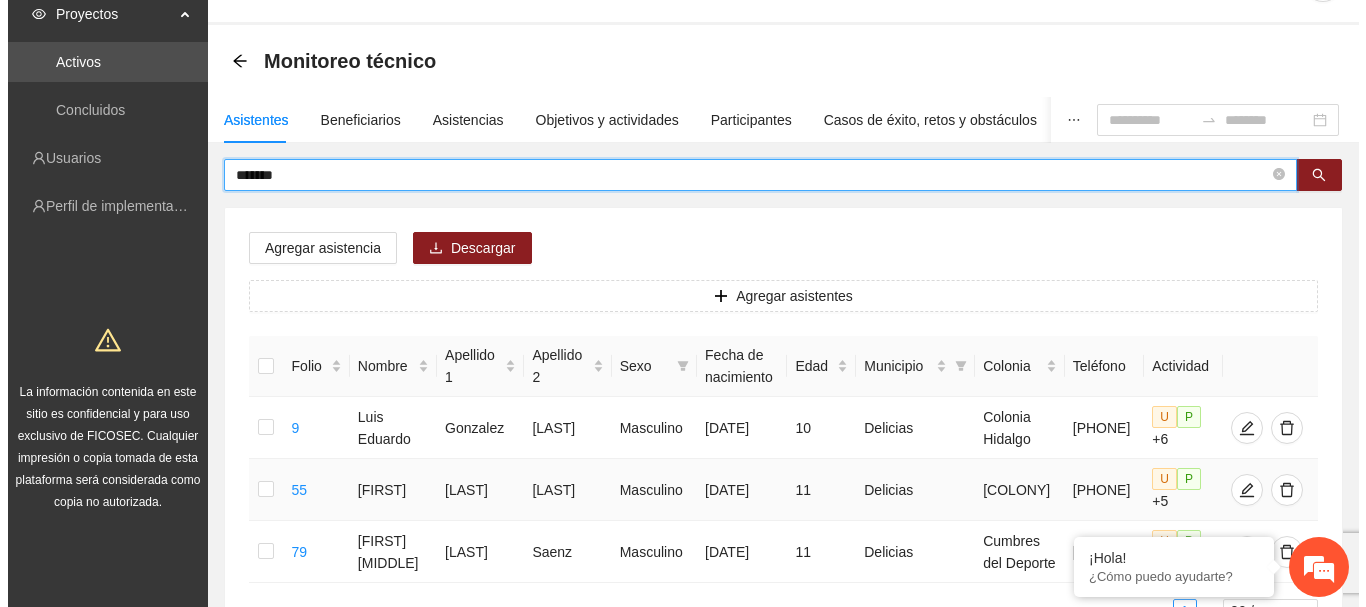scroll, scrollTop: 254, scrollLeft: 0, axis: vertical 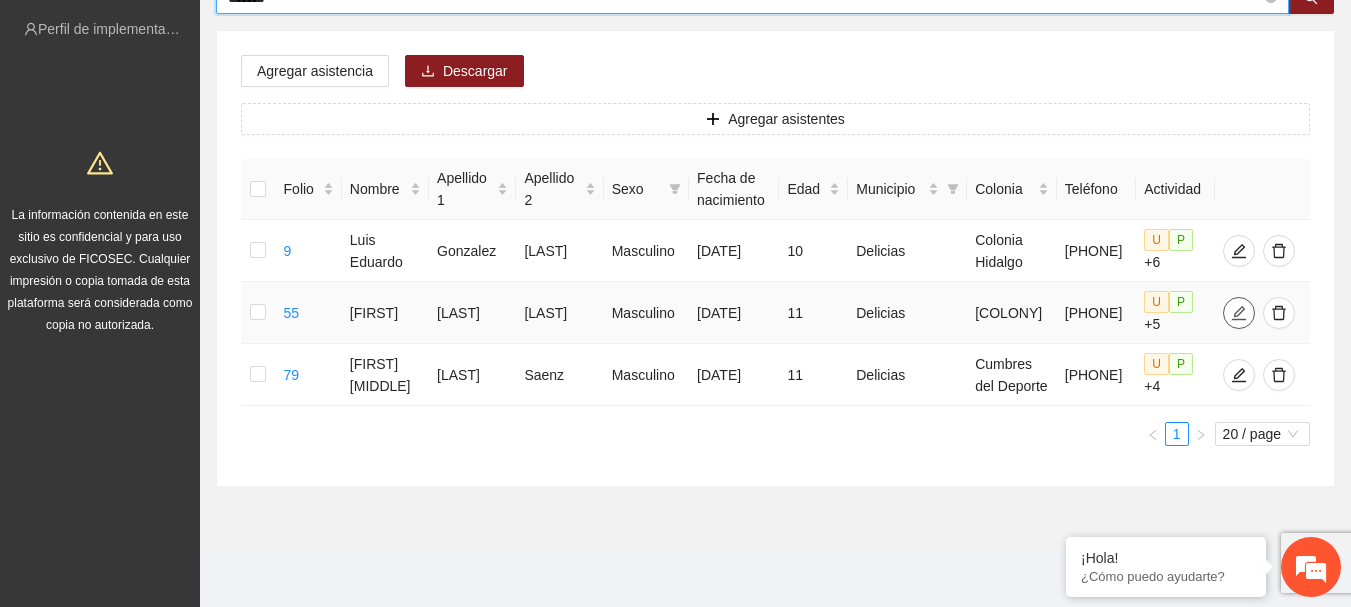 click 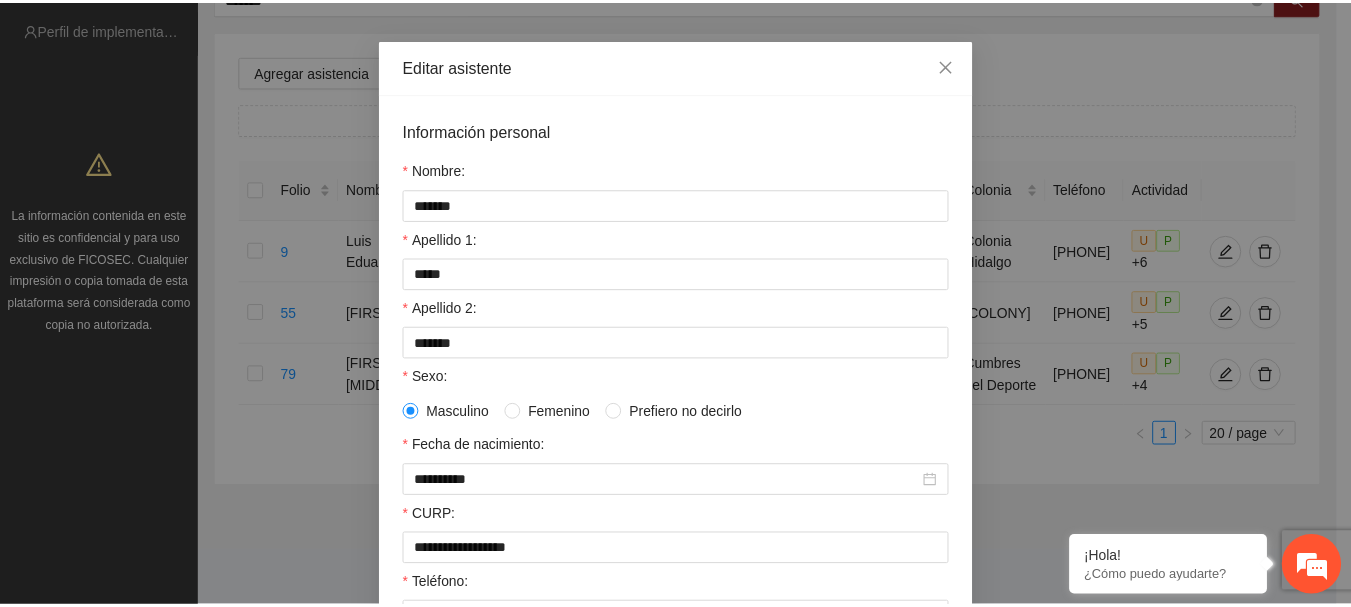 scroll, scrollTop: 0, scrollLeft: 0, axis: both 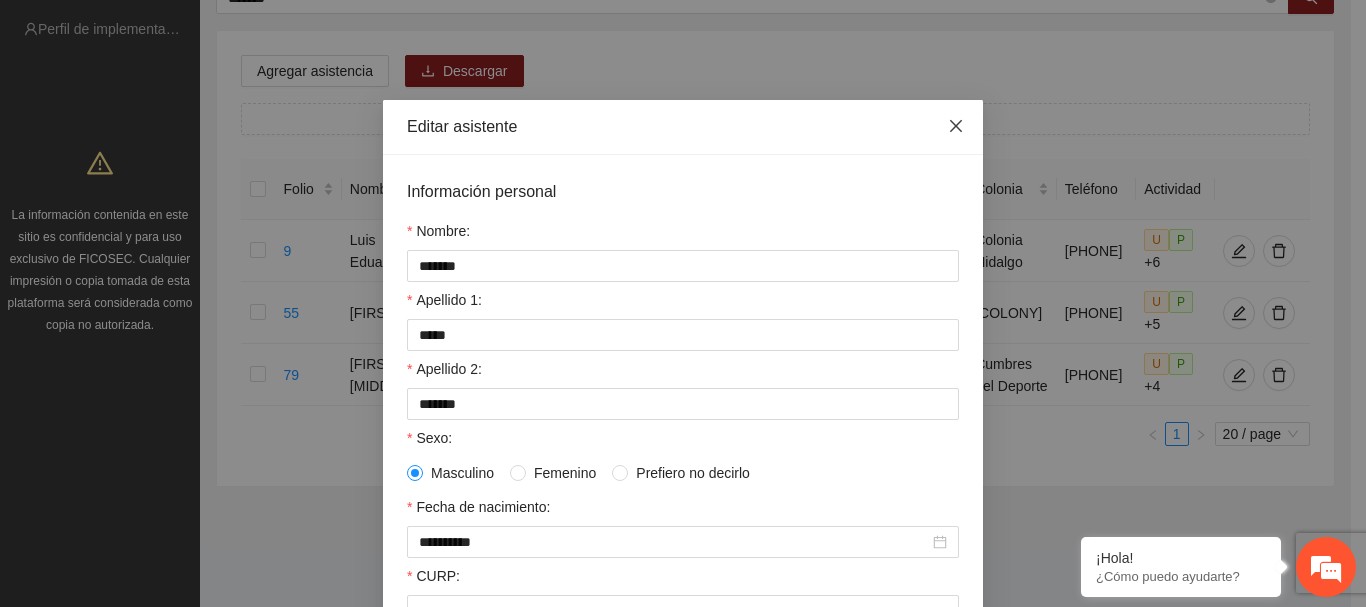 drag, startPoint x: 948, startPoint y: 114, endPoint x: 973, endPoint y: 123, distance: 26.57066 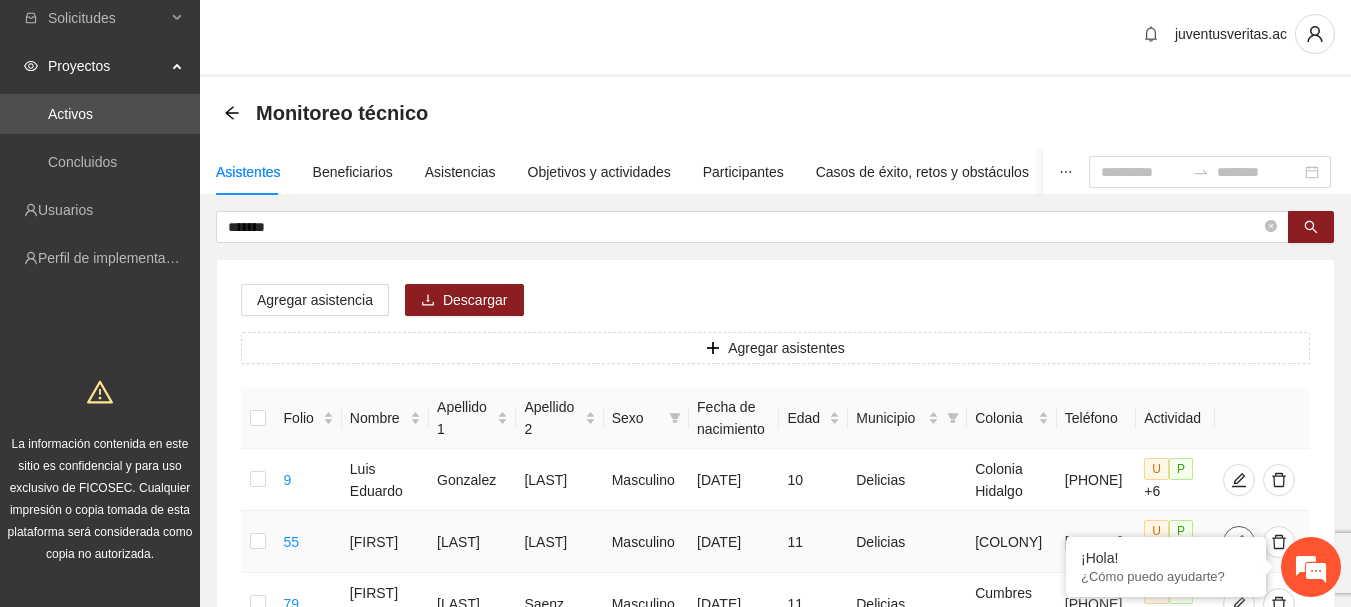 scroll, scrollTop: 0, scrollLeft: 0, axis: both 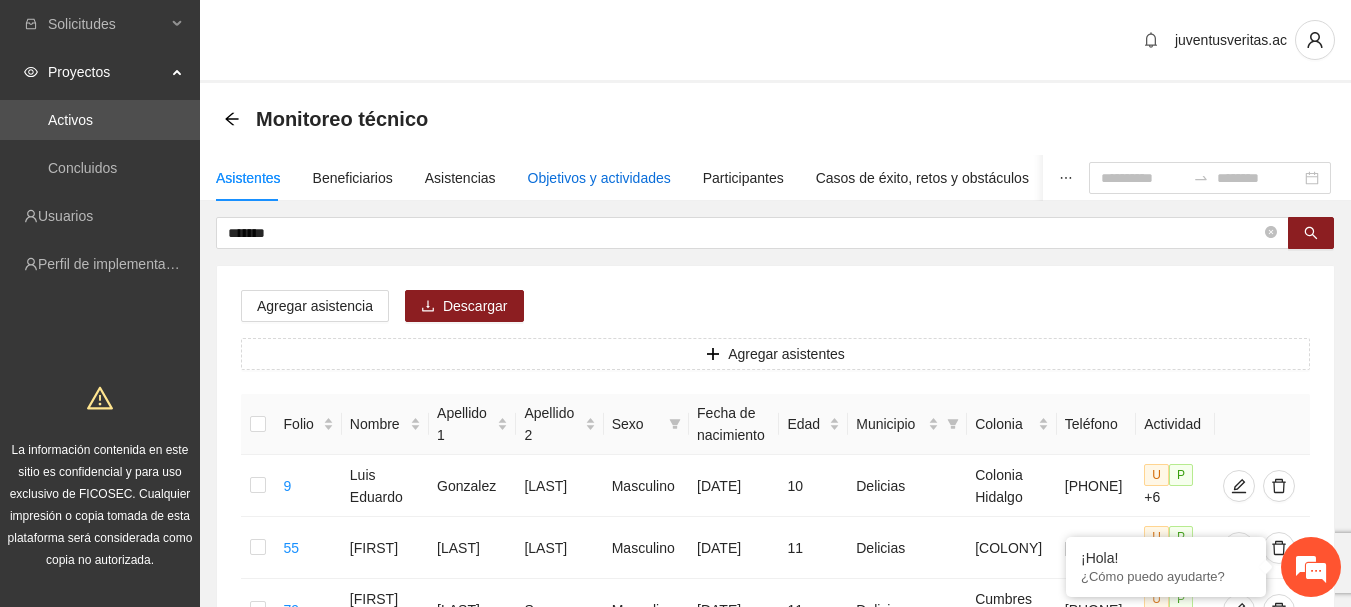 click on "Objetivos y actividades" at bounding box center [599, 178] 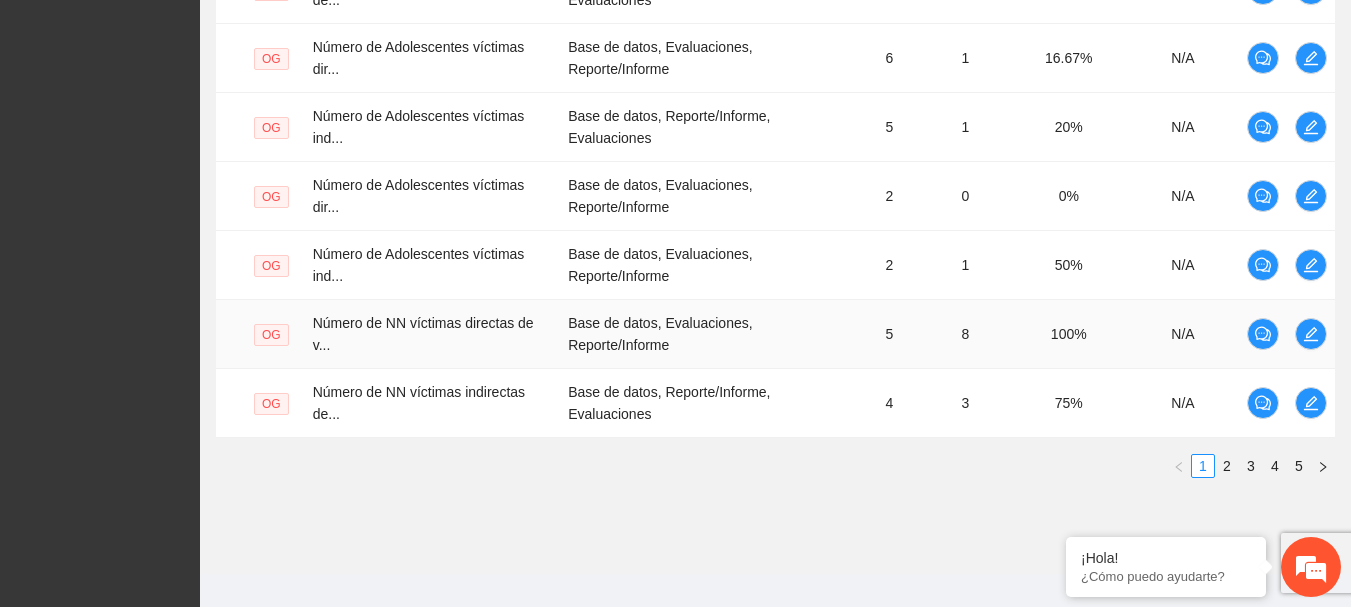 scroll, scrollTop: 800, scrollLeft: 0, axis: vertical 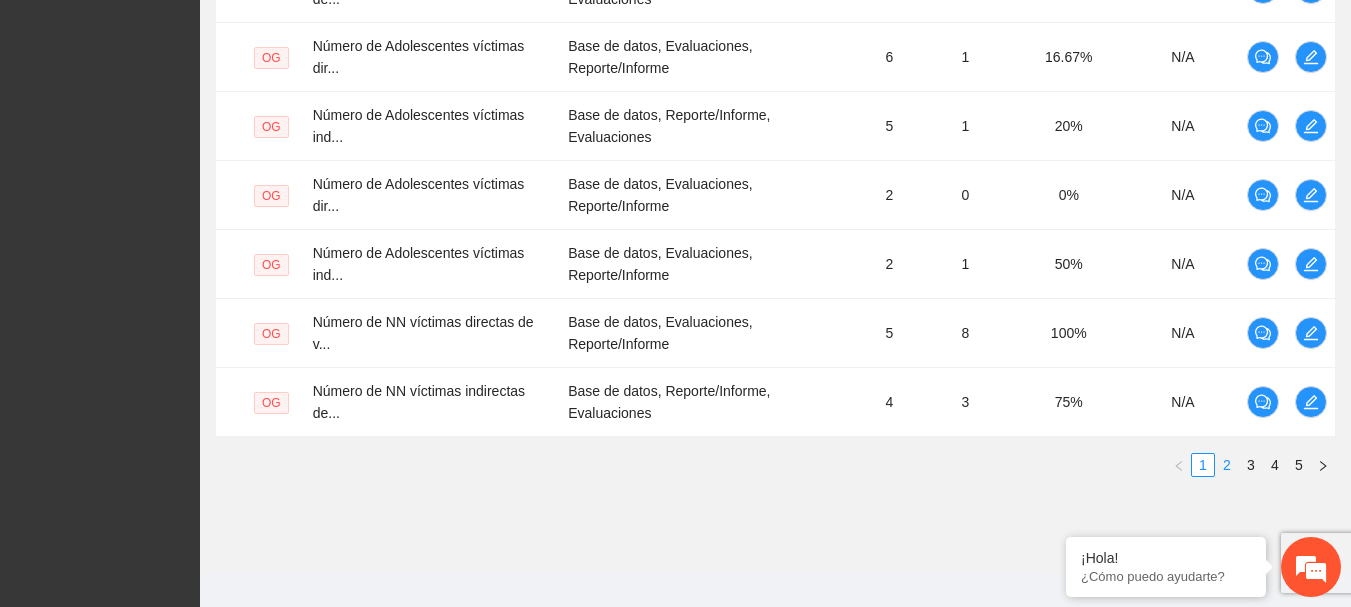 click on "2" at bounding box center [1227, 465] 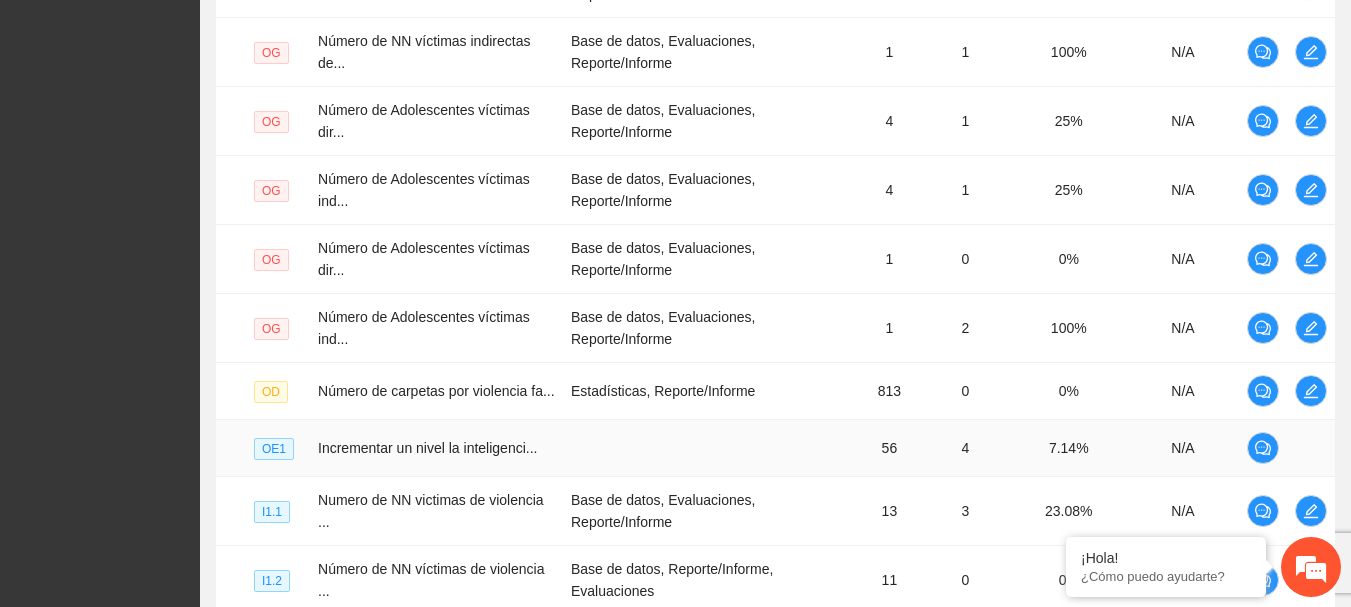scroll, scrollTop: 798, scrollLeft: 0, axis: vertical 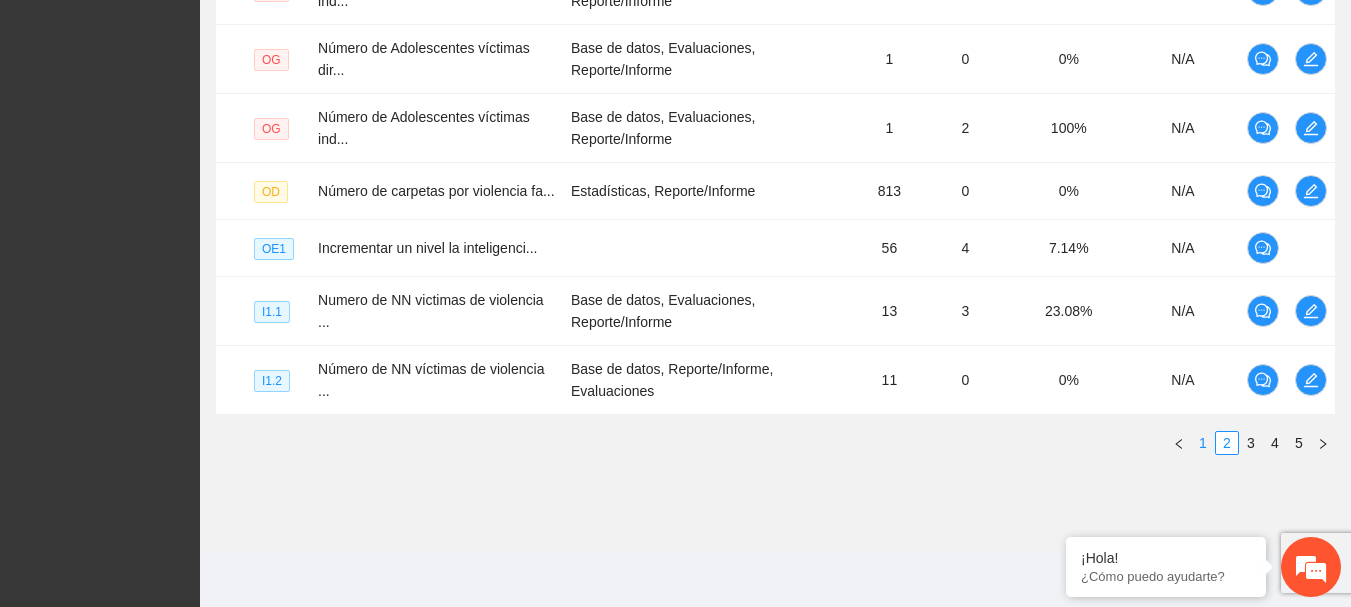 click on "1" at bounding box center [1203, 443] 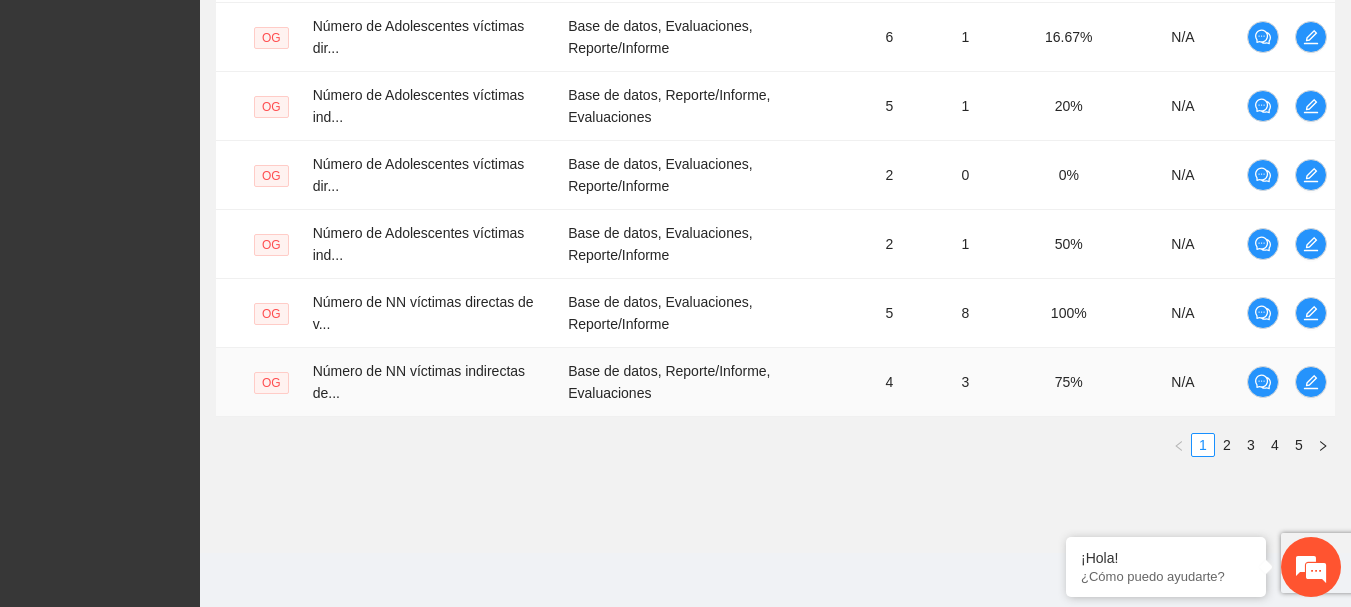 scroll, scrollTop: 822, scrollLeft: 0, axis: vertical 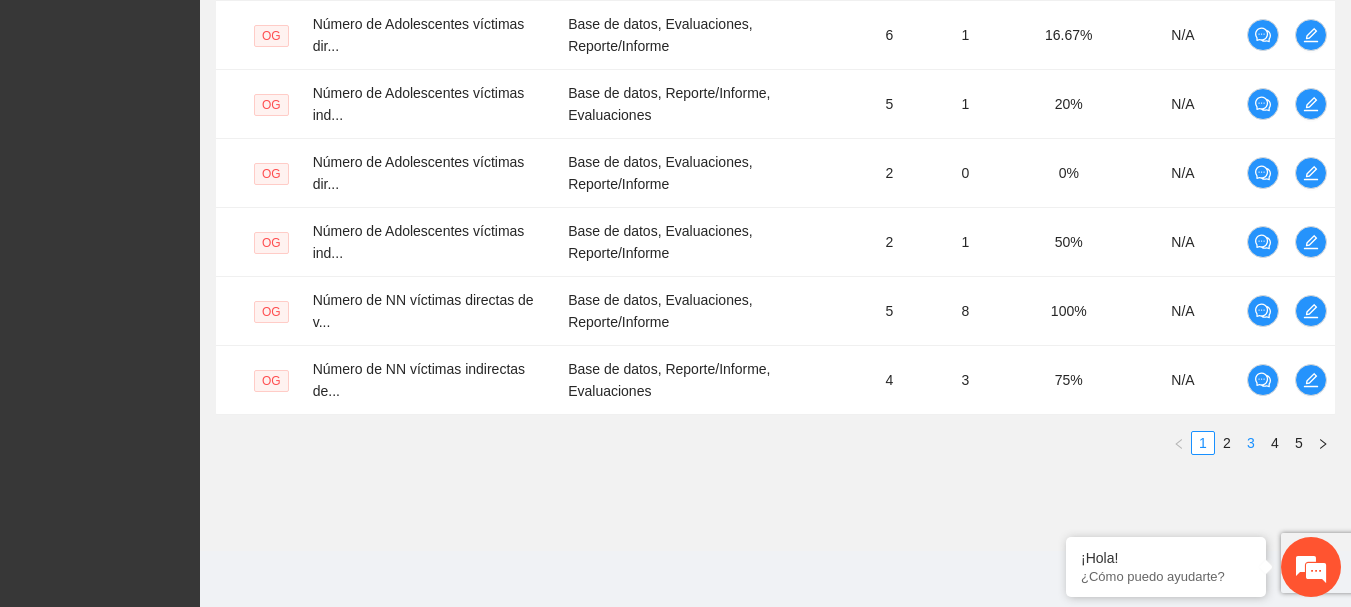 click on "3" at bounding box center (1251, 443) 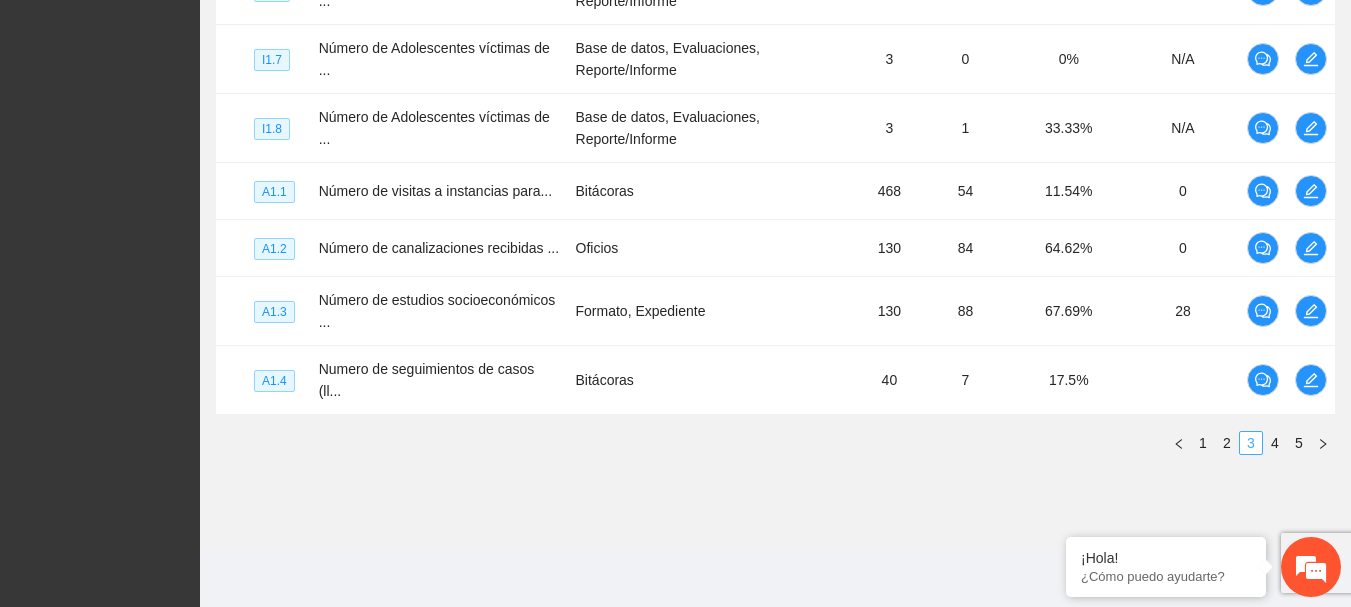 scroll, scrollTop: 786, scrollLeft: 0, axis: vertical 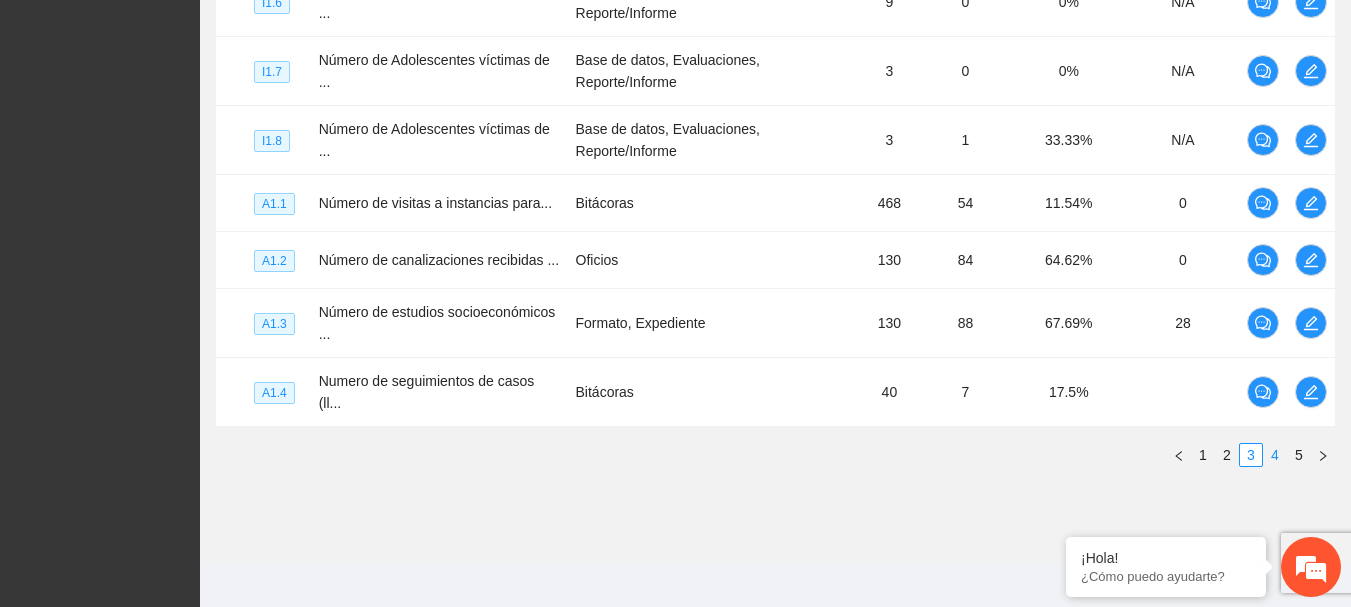 click on "4" at bounding box center [1275, 455] 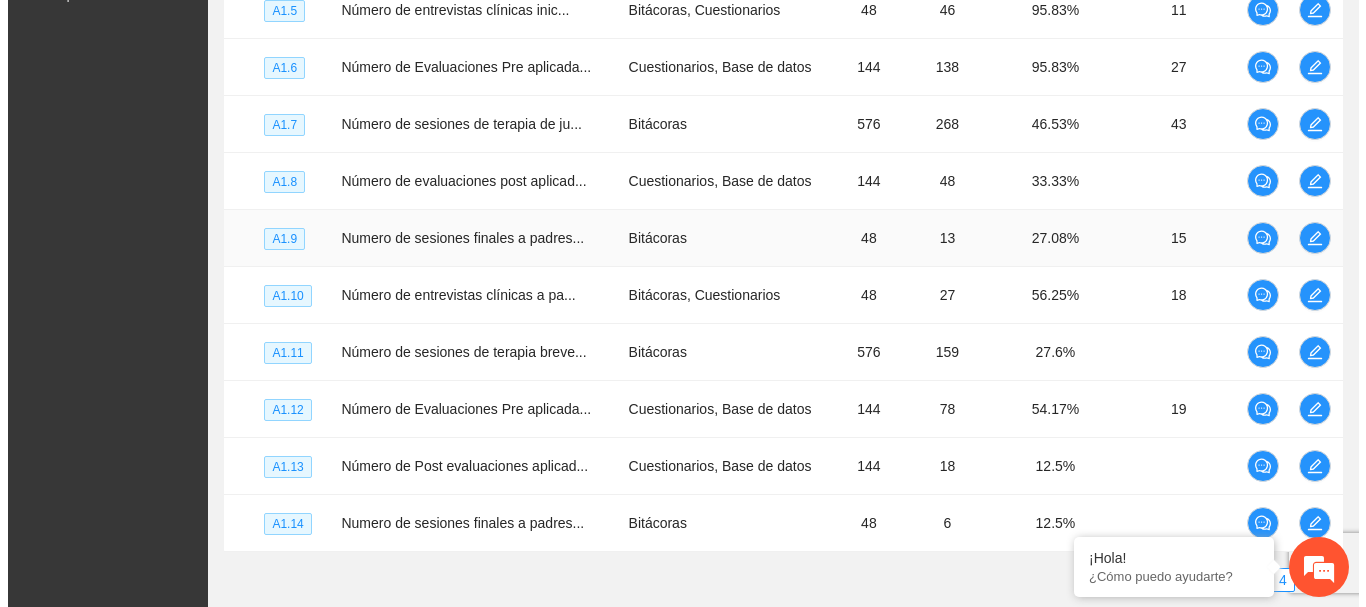 scroll, scrollTop: 602, scrollLeft: 0, axis: vertical 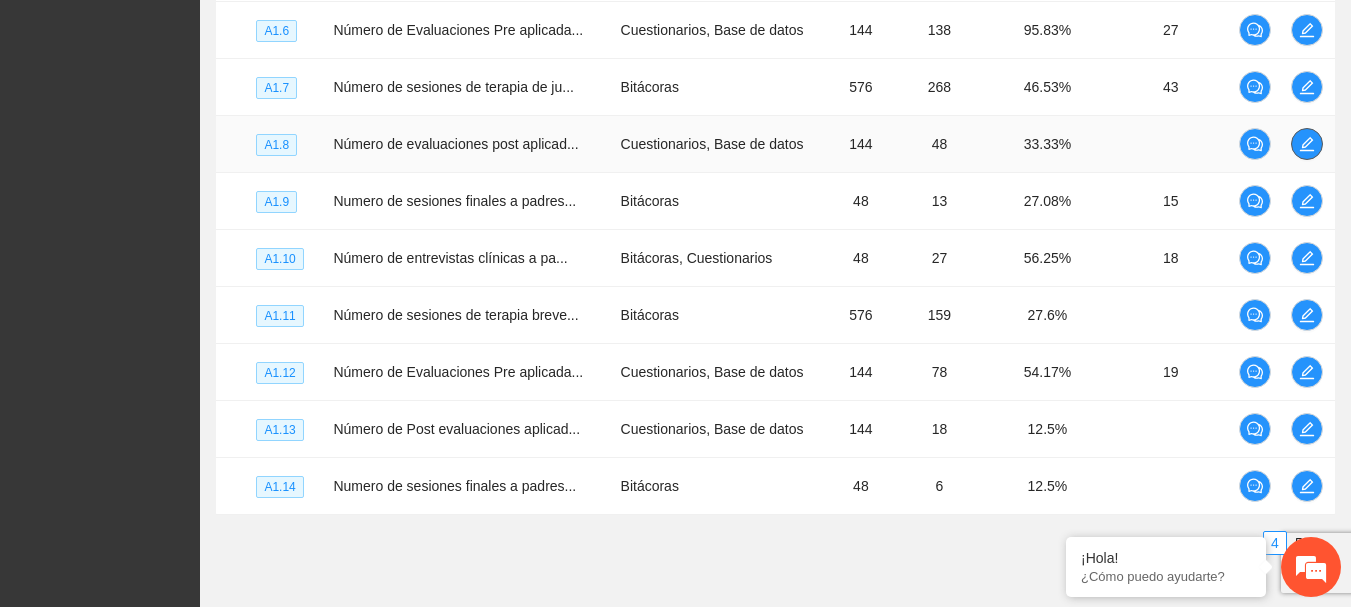 click 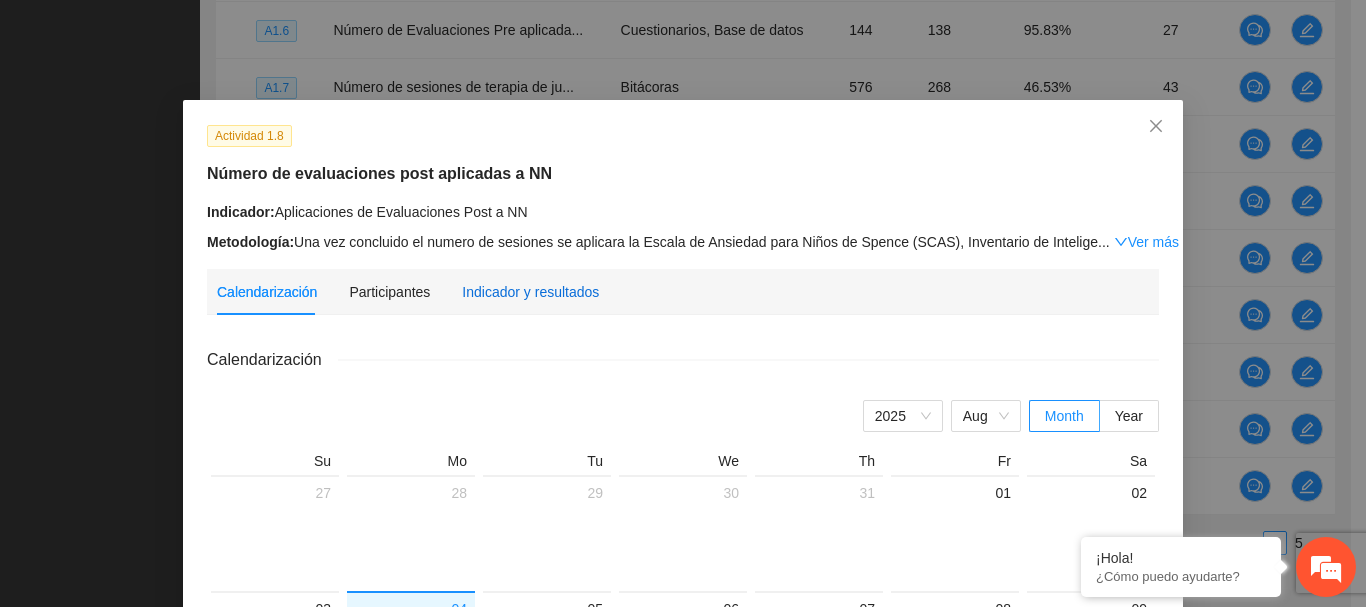 click on "Indicador y resultados" at bounding box center [530, 292] 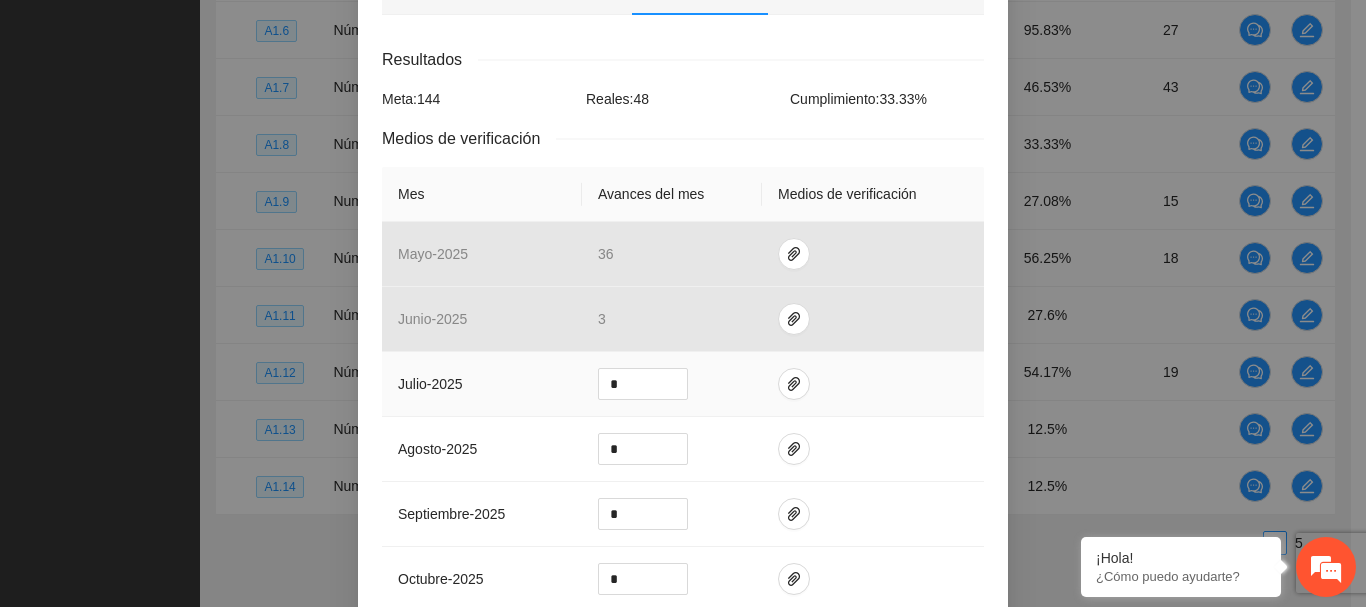 scroll, scrollTop: 400, scrollLeft: 0, axis: vertical 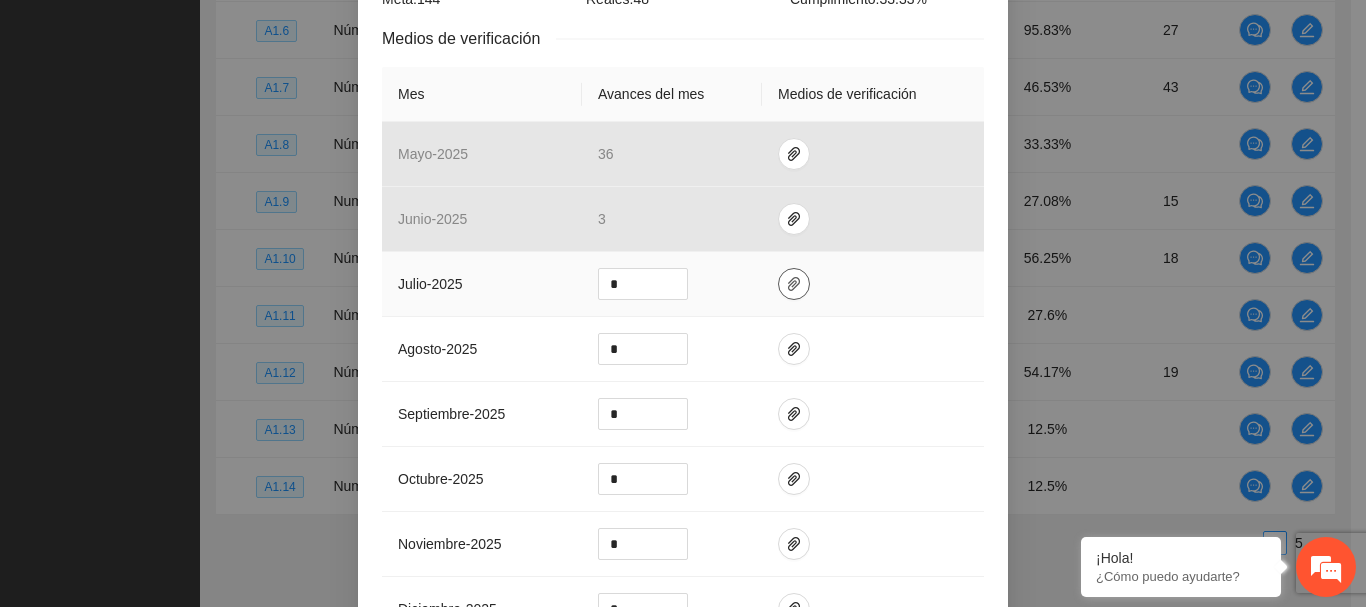 click 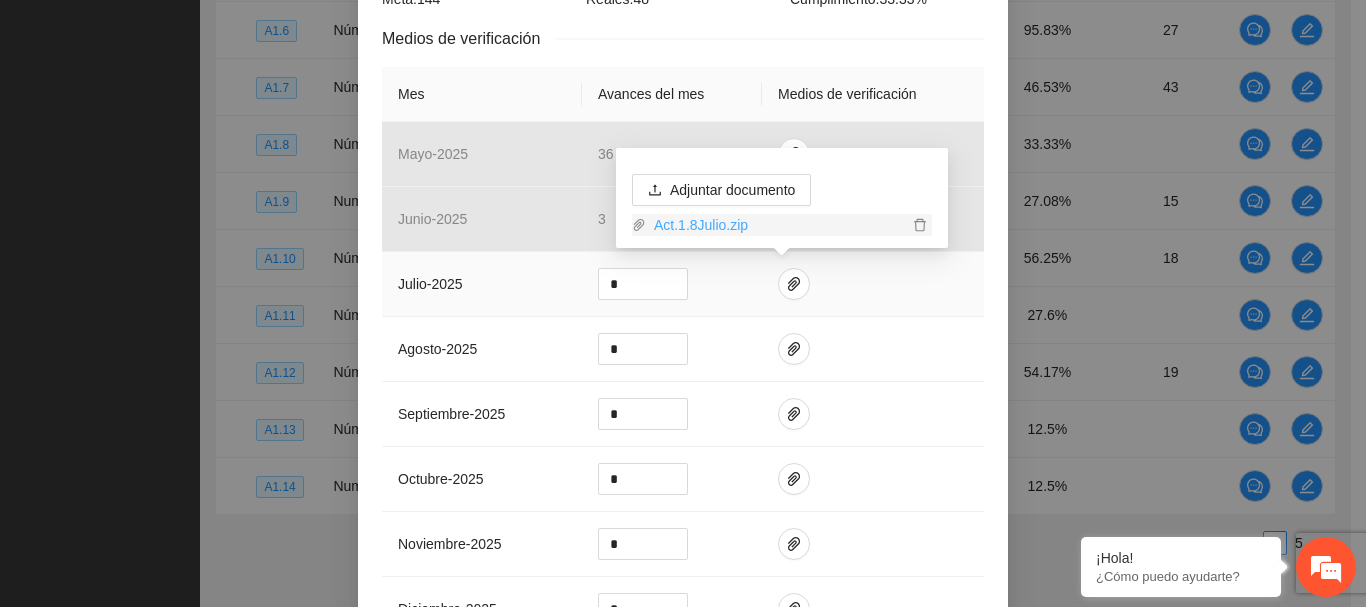click on "Act.1.8Julio.zip" at bounding box center (777, 225) 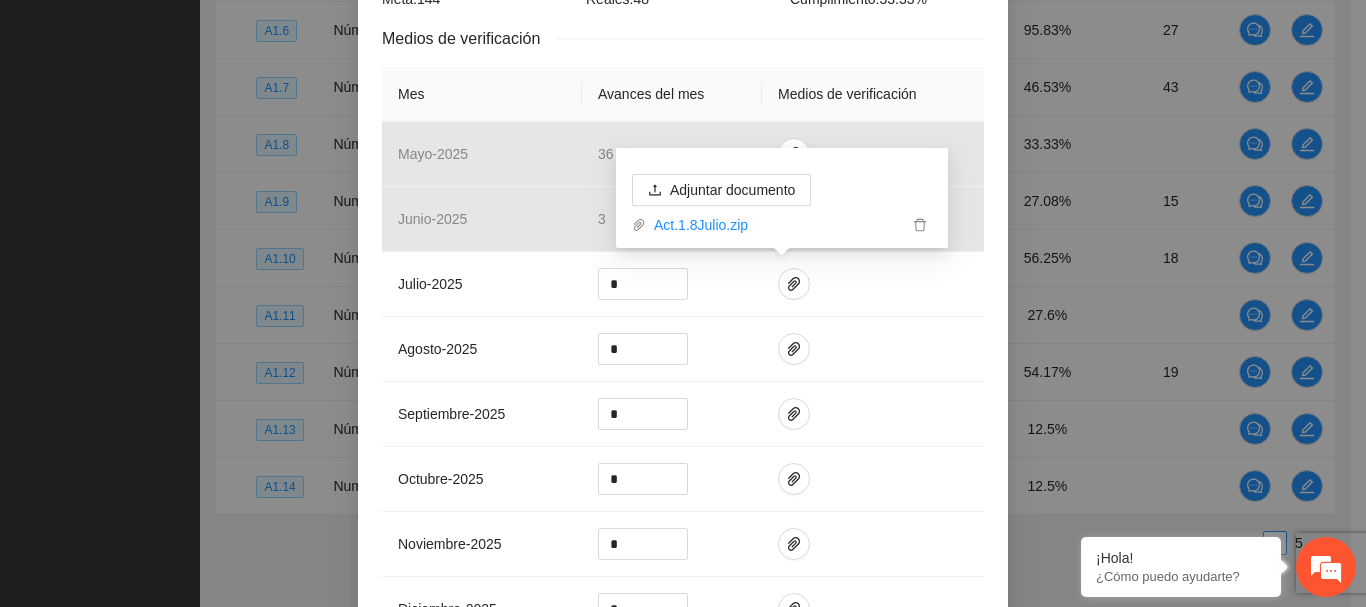 click on "[DATE]" at bounding box center [683, 262] 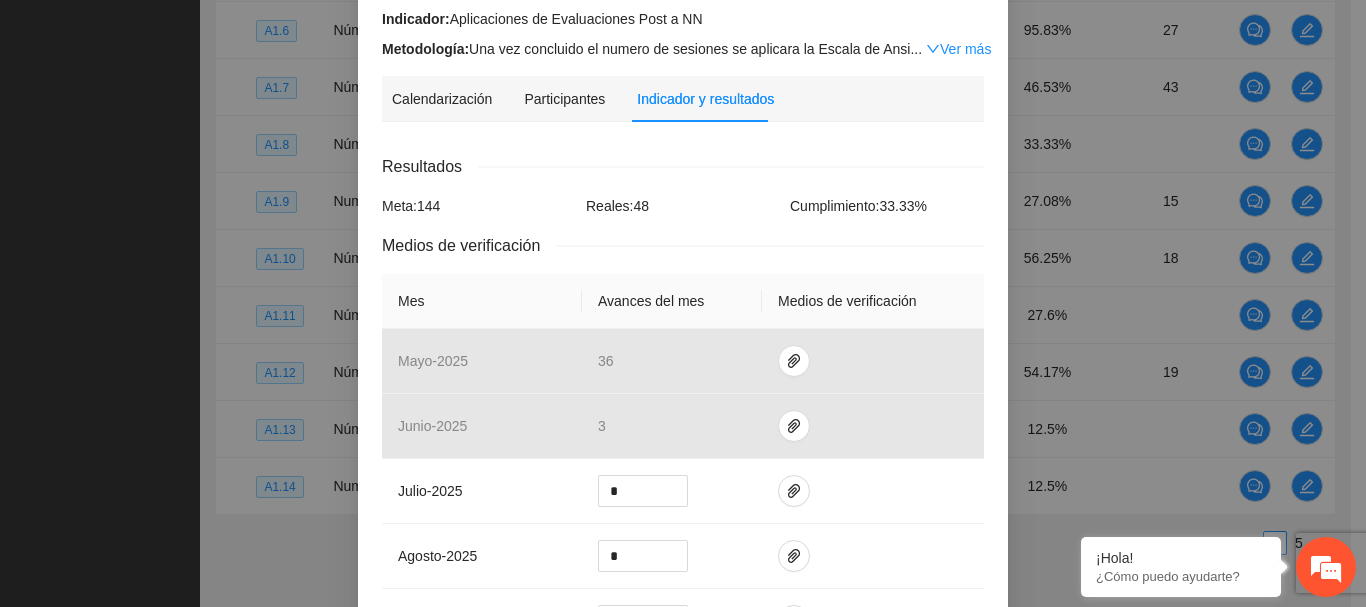 scroll, scrollTop: 0, scrollLeft: 0, axis: both 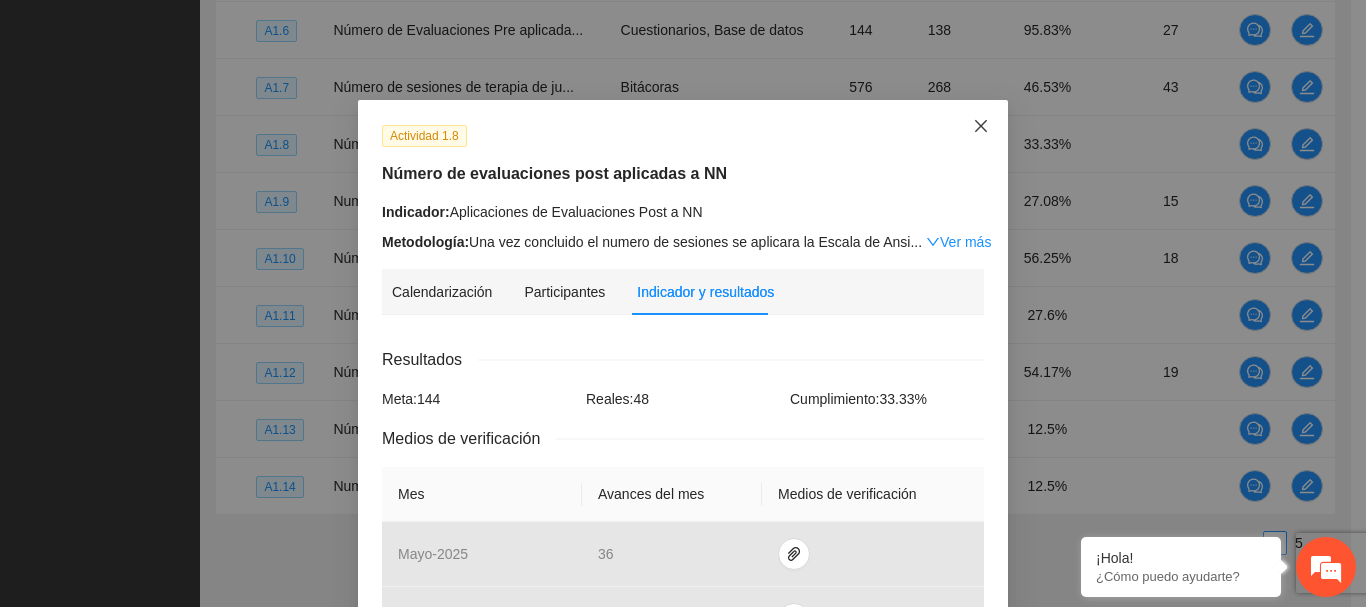 click 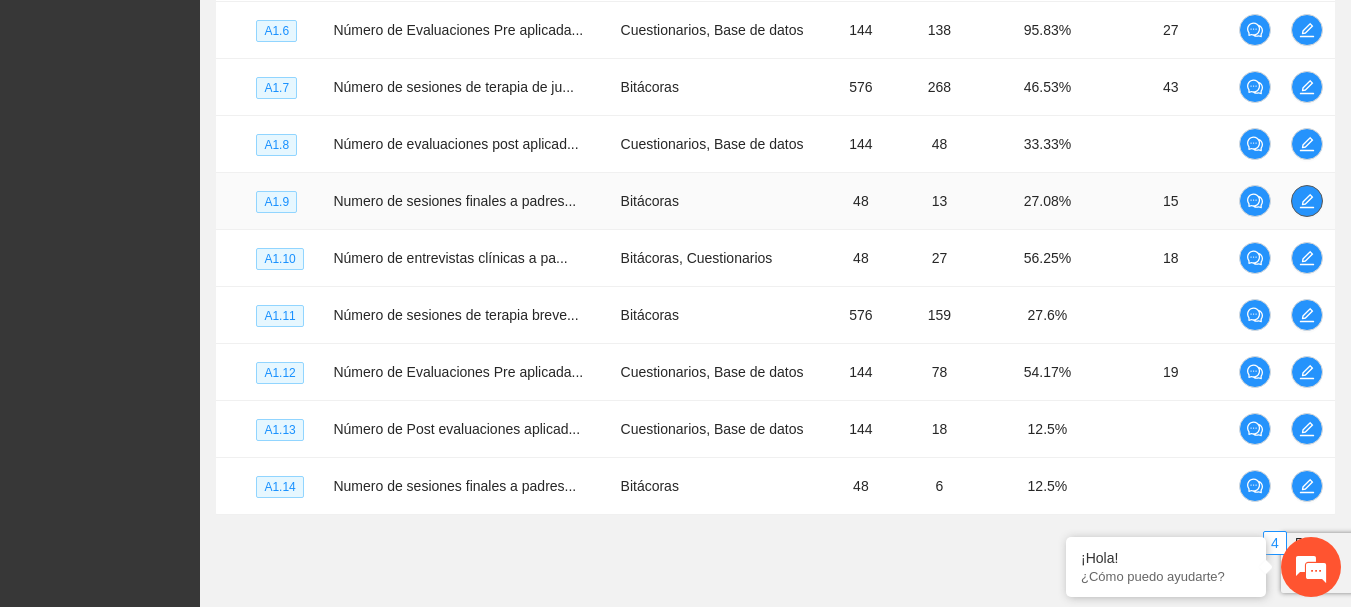click 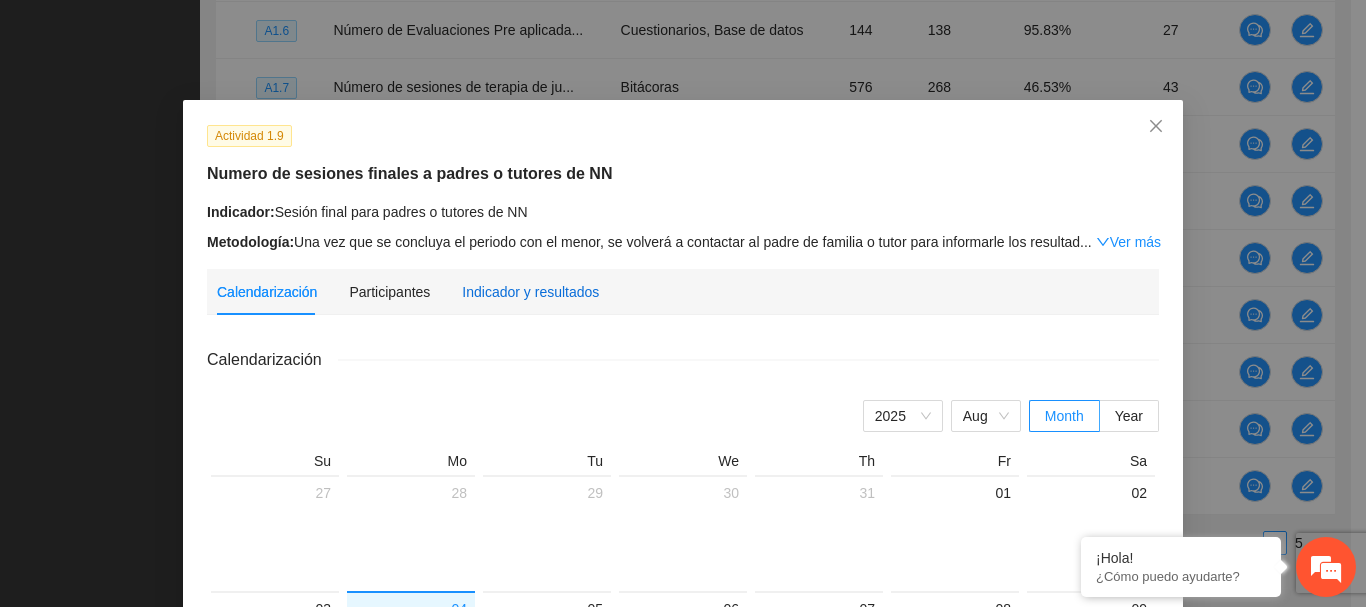 click on "Indicador y resultados" at bounding box center (530, 292) 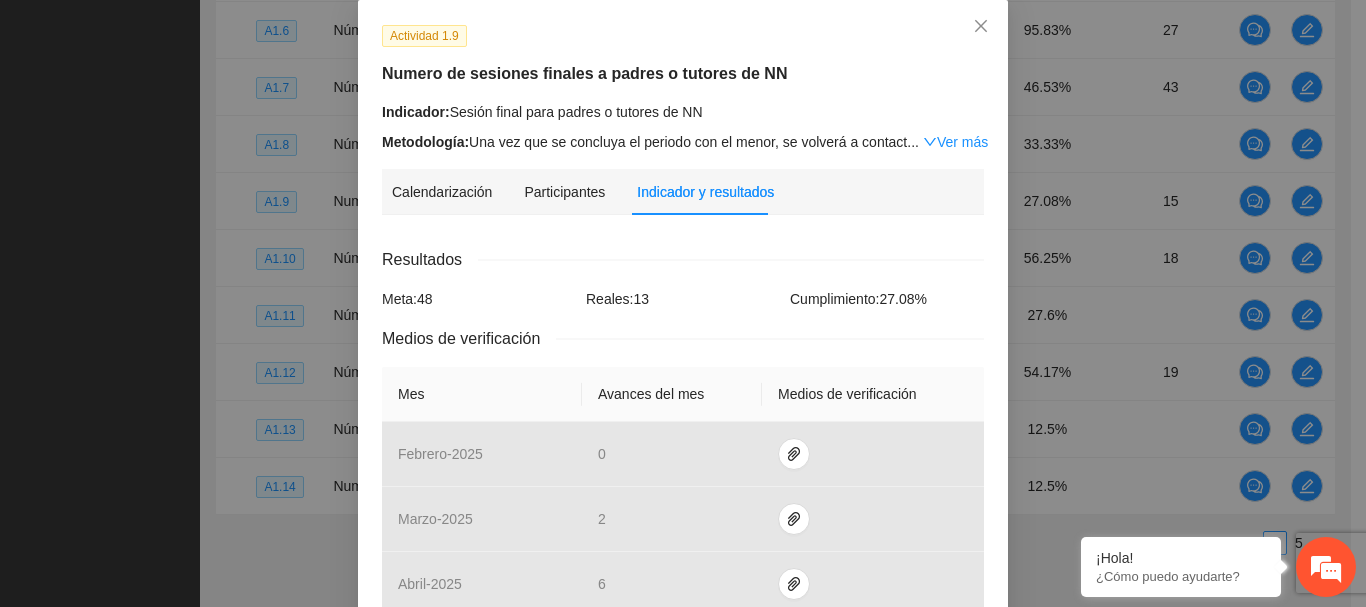 scroll, scrollTop: 0, scrollLeft: 0, axis: both 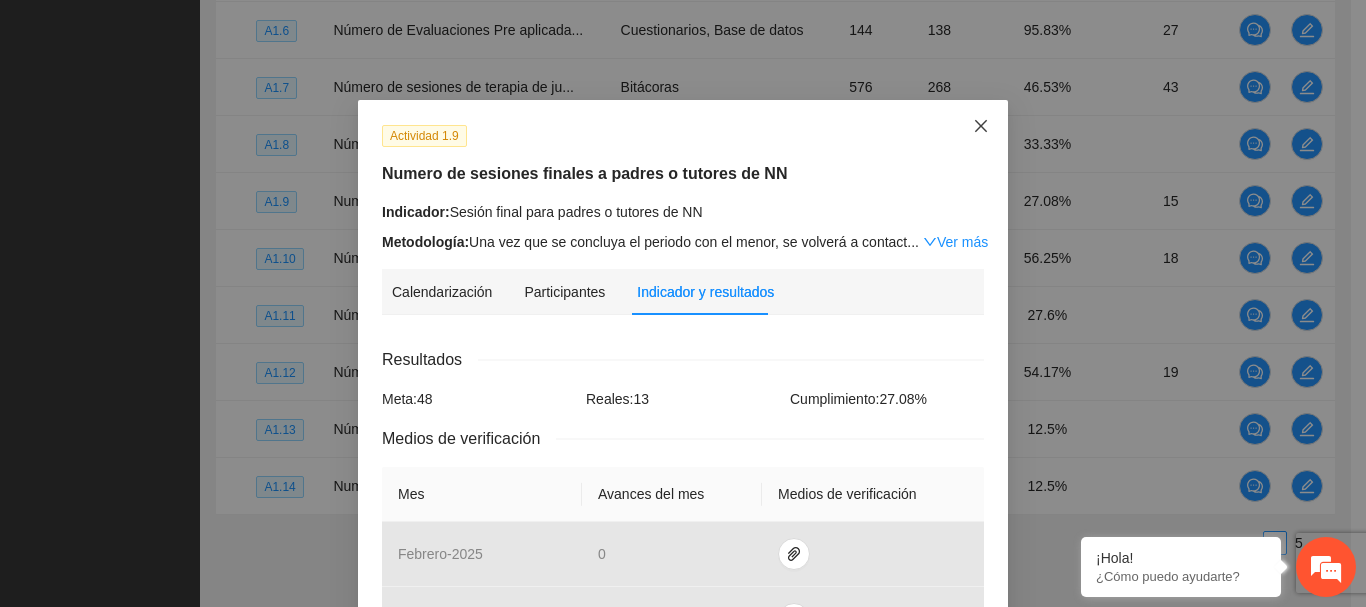 click 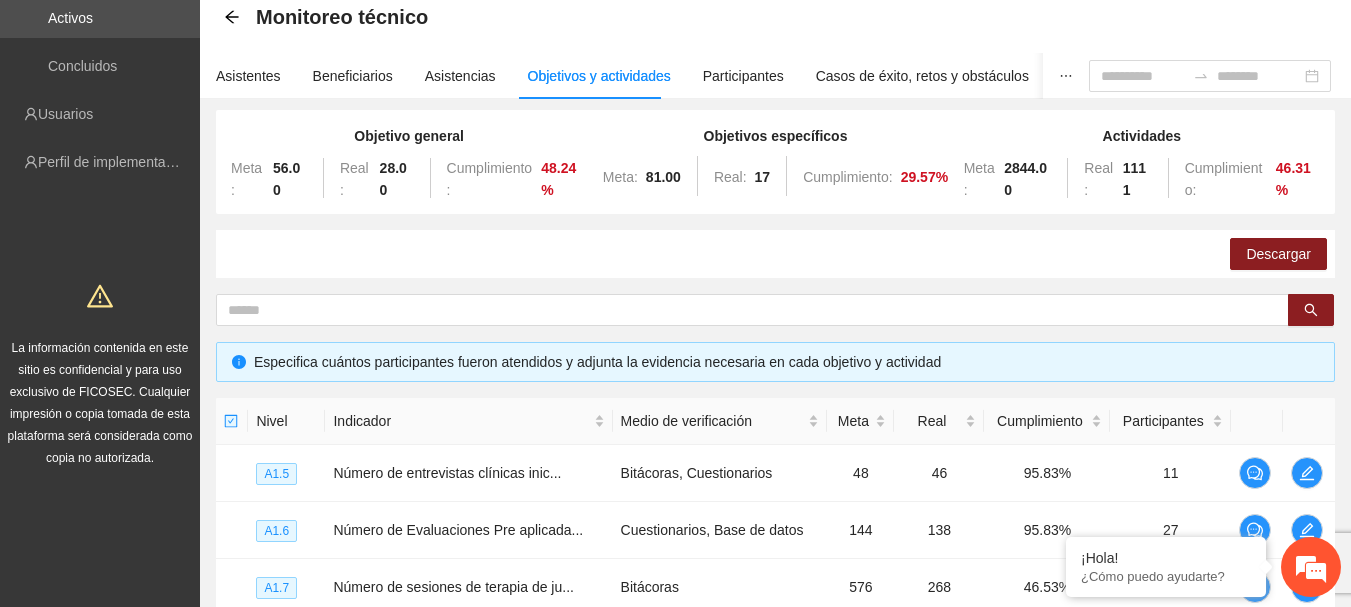 scroll, scrollTop: 0, scrollLeft: 0, axis: both 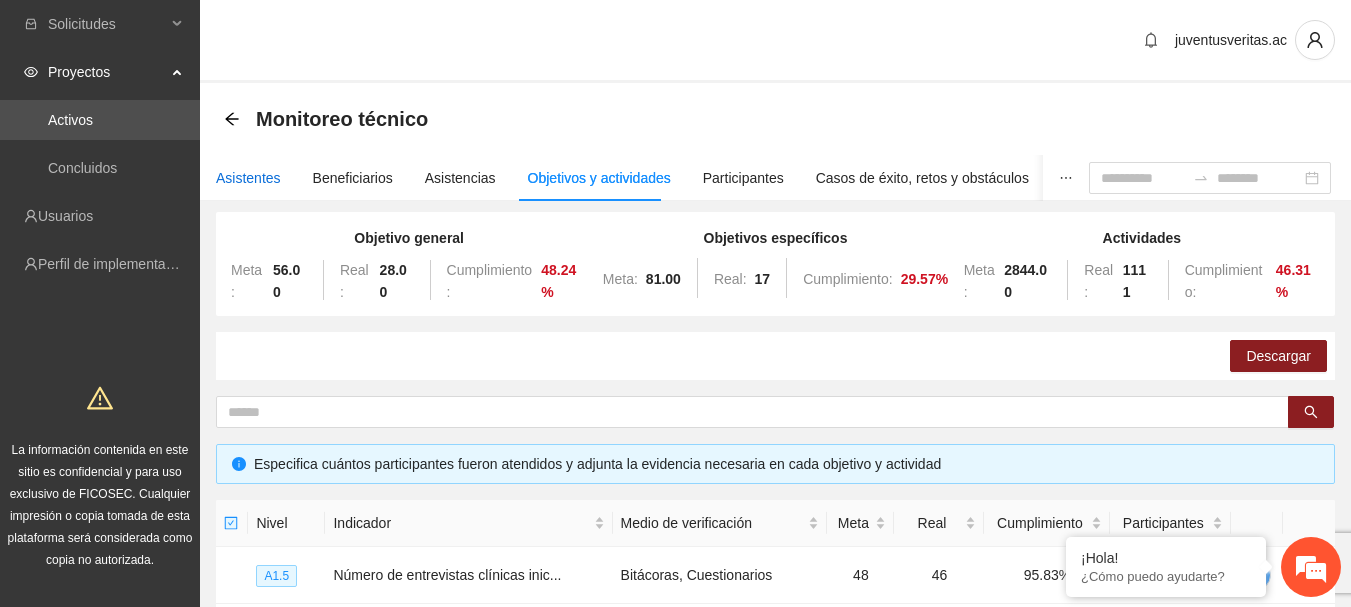 click on "Asistentes" at bounding box center (248, 178) 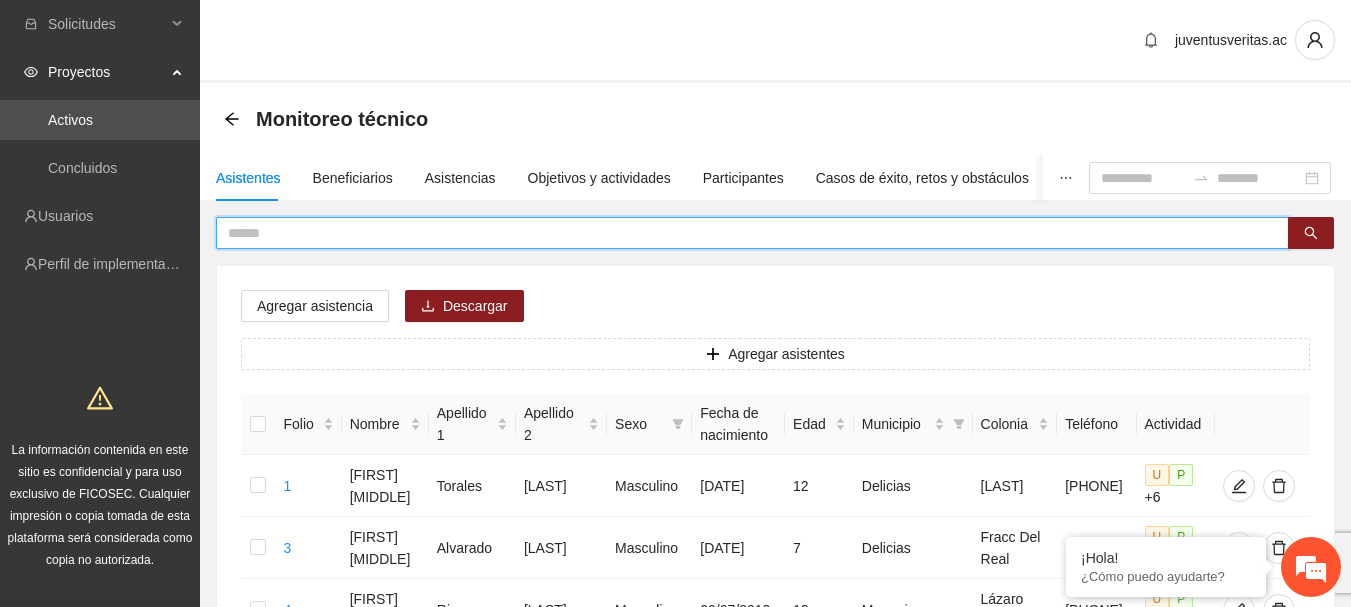click at bounding box center (744, 233) 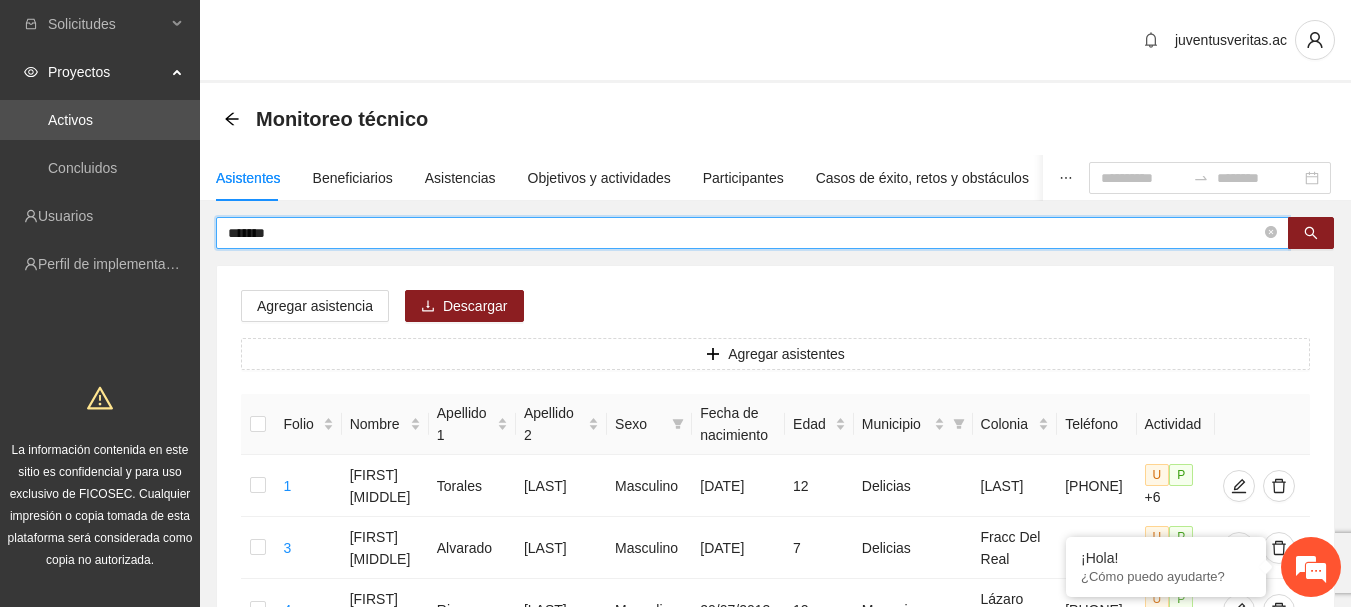 type on "*******" 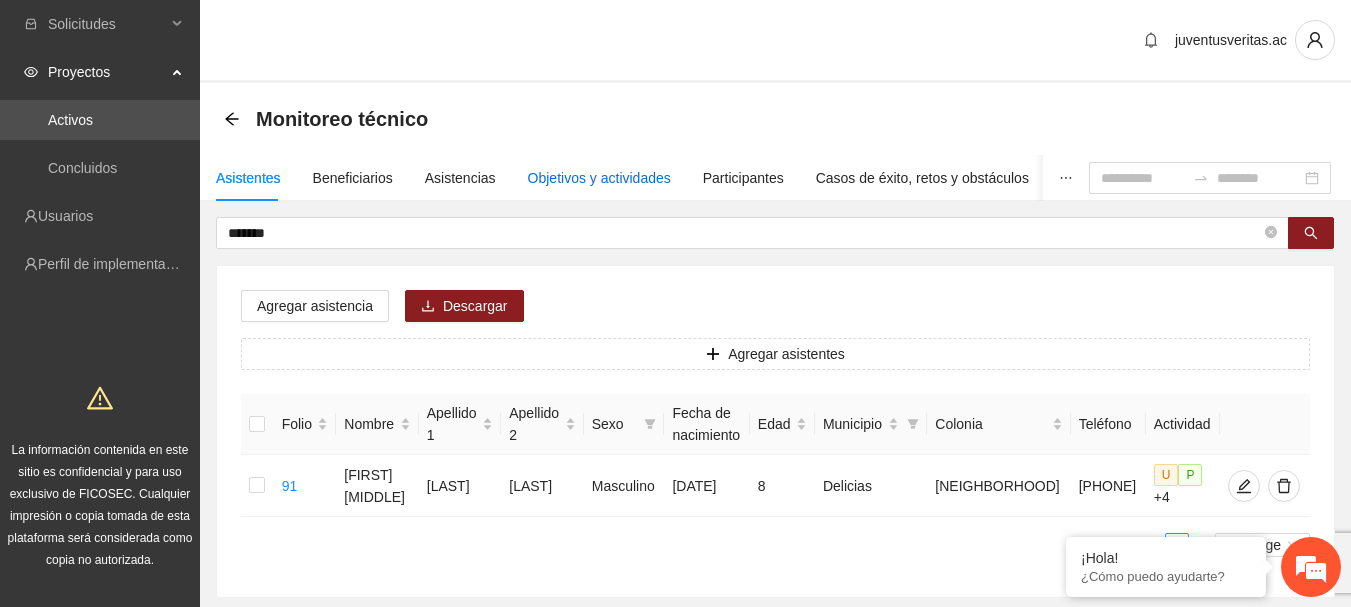 click on "Objetivos y actividades" at bounding box center [599, 178] 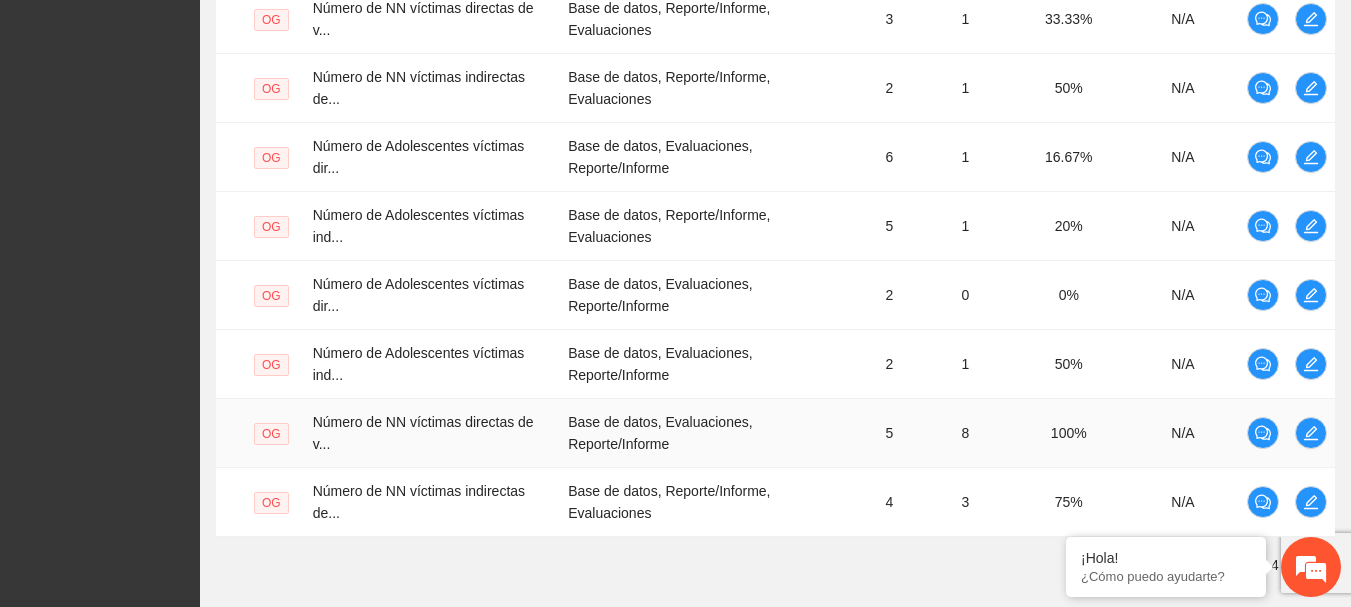 scroll, scrollTop: 822, scrollLeft: 0, axis: vertical 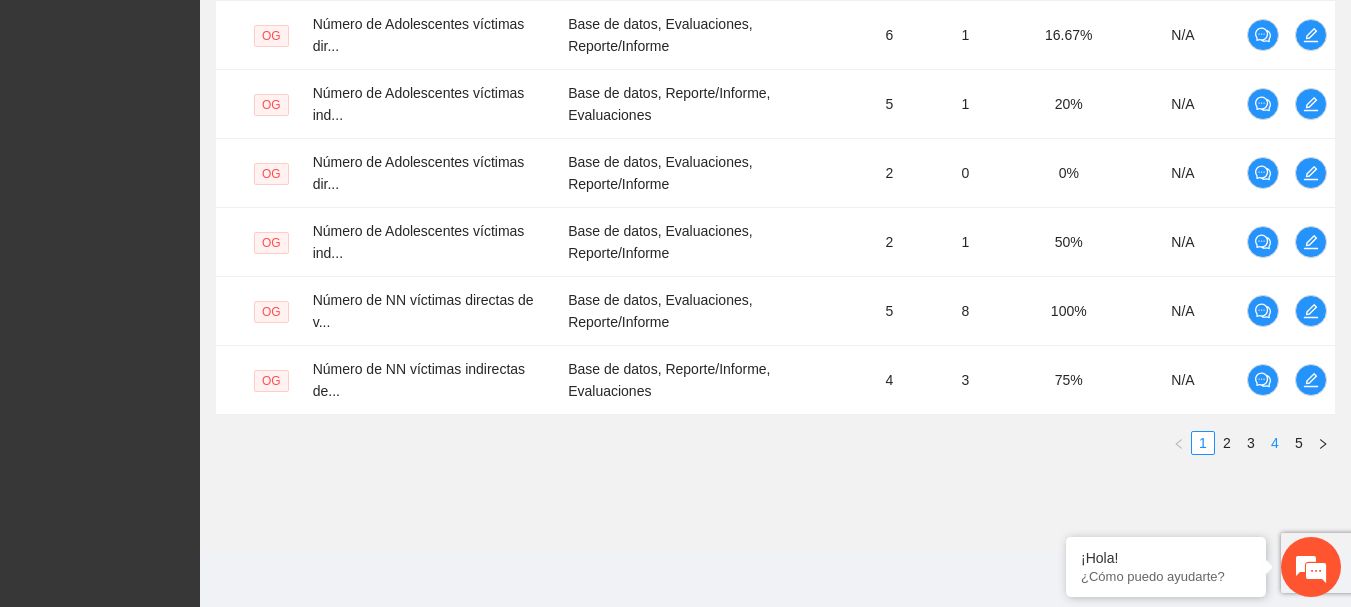 click on "4" at bounding box center (1275, 443) 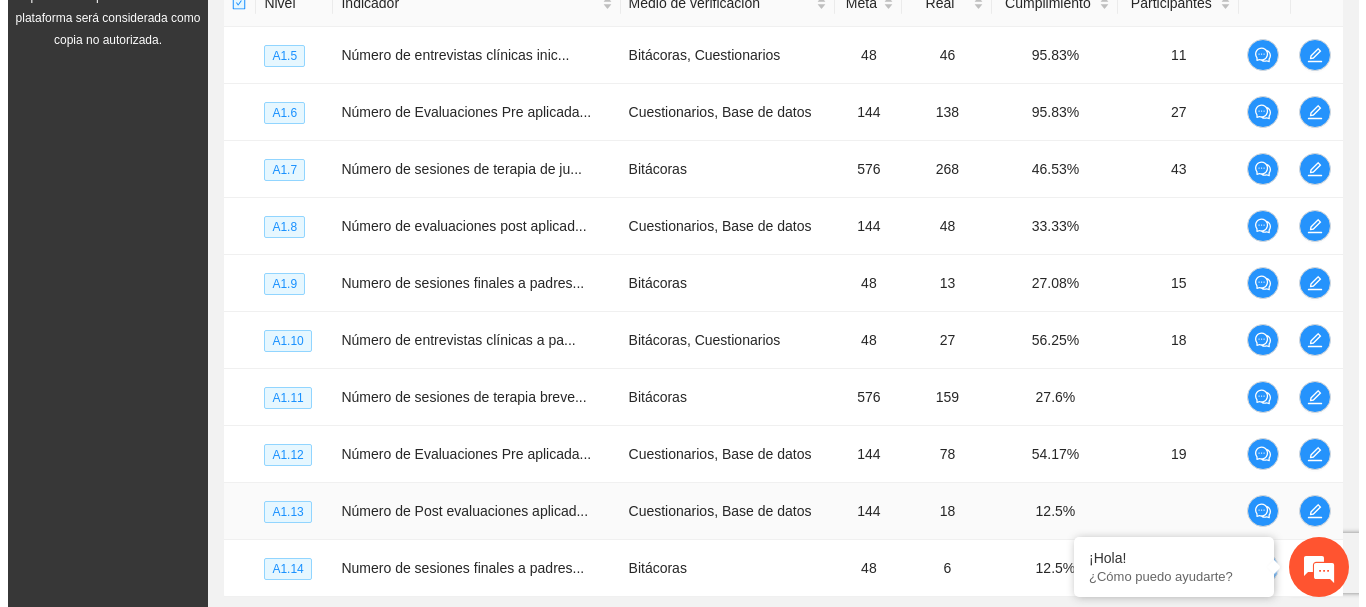 scroll, scrollTop: 502, scrollLeft: 0, axis: vertical 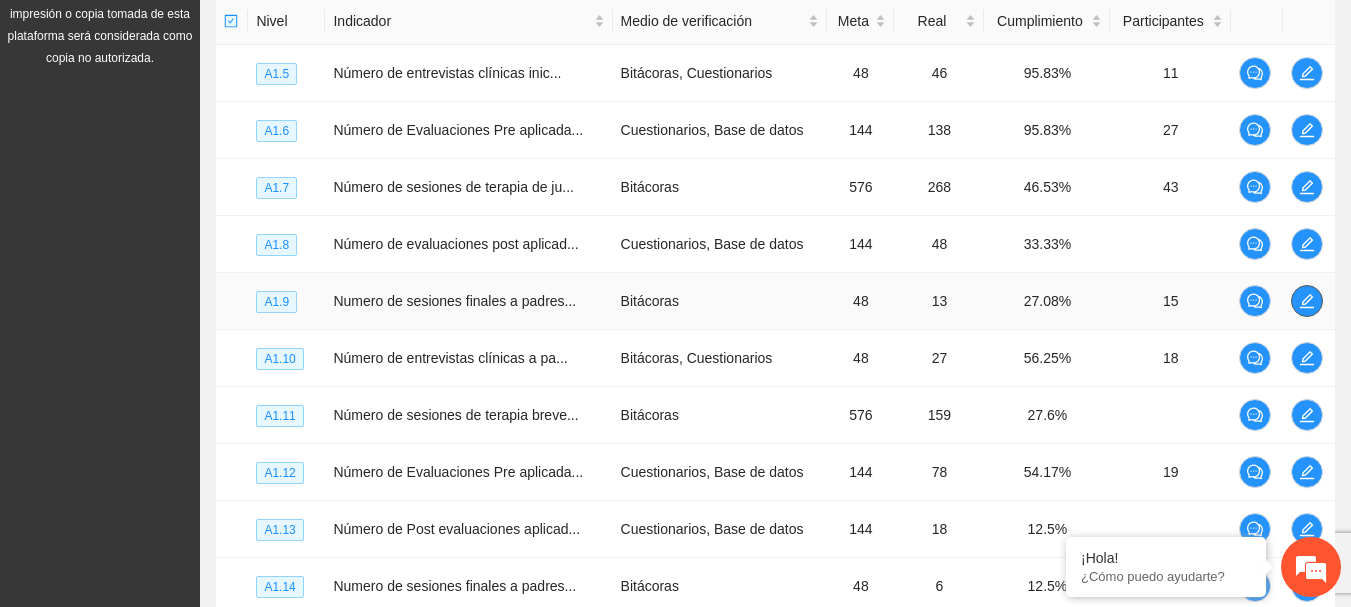 click 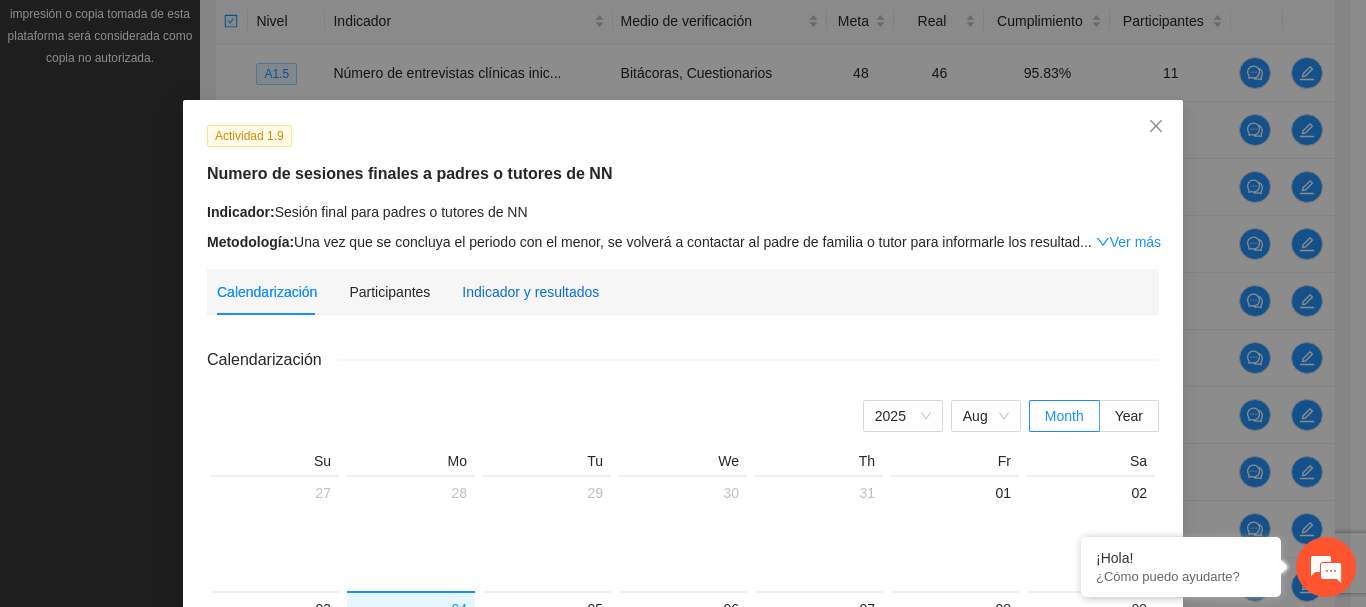 click on "Indicador y resultados" at bounding box center (530, 292) 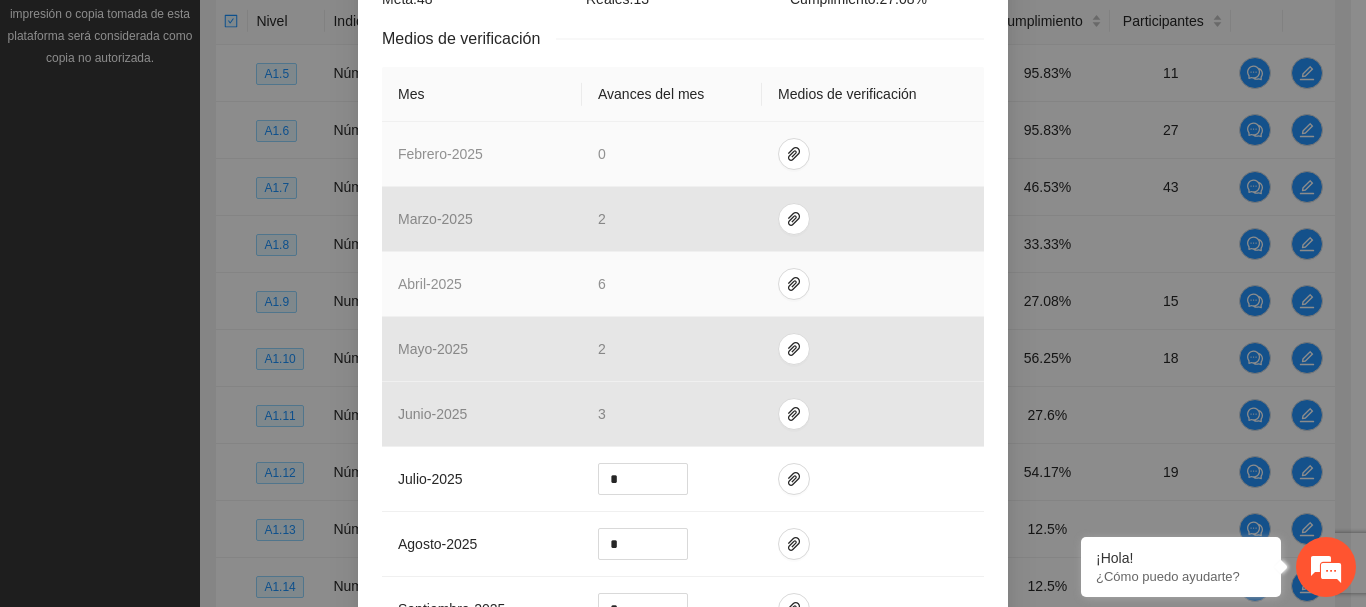 scroll, scrollTop: 500, scrollLeft: 0, axis: vertical 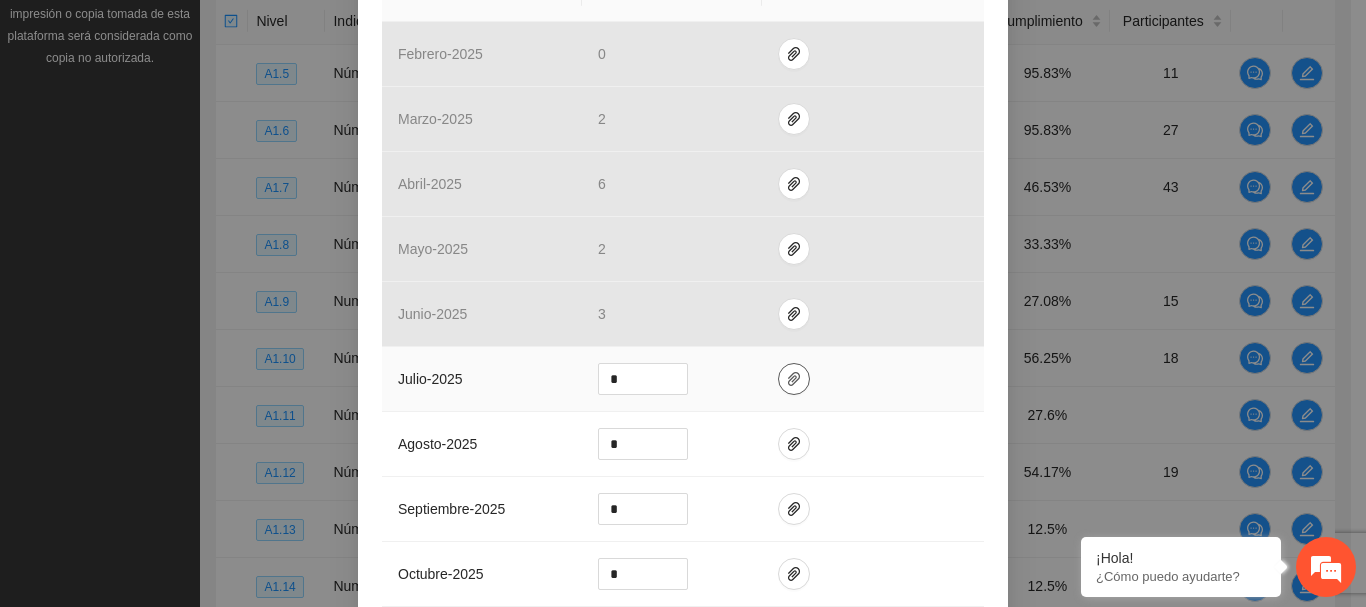 click at bounding box center [794, 379] 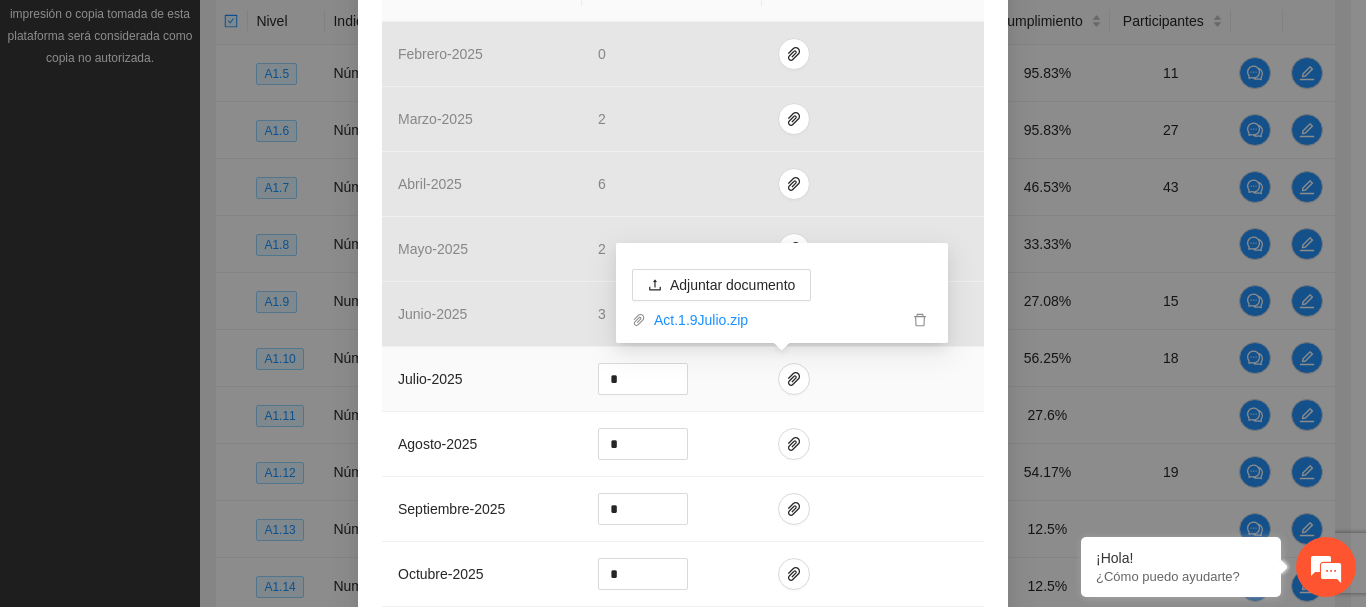 click on "*" at bounding box center [672, 379] 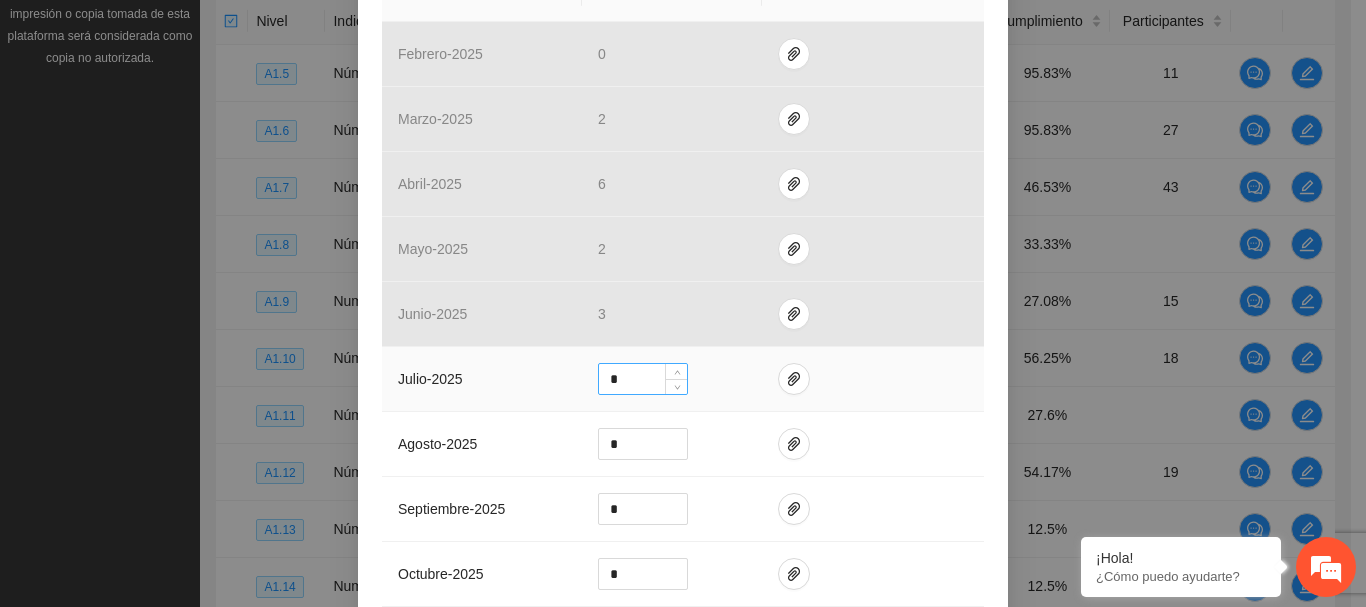 click on "*" at bounding box center (643, 379) 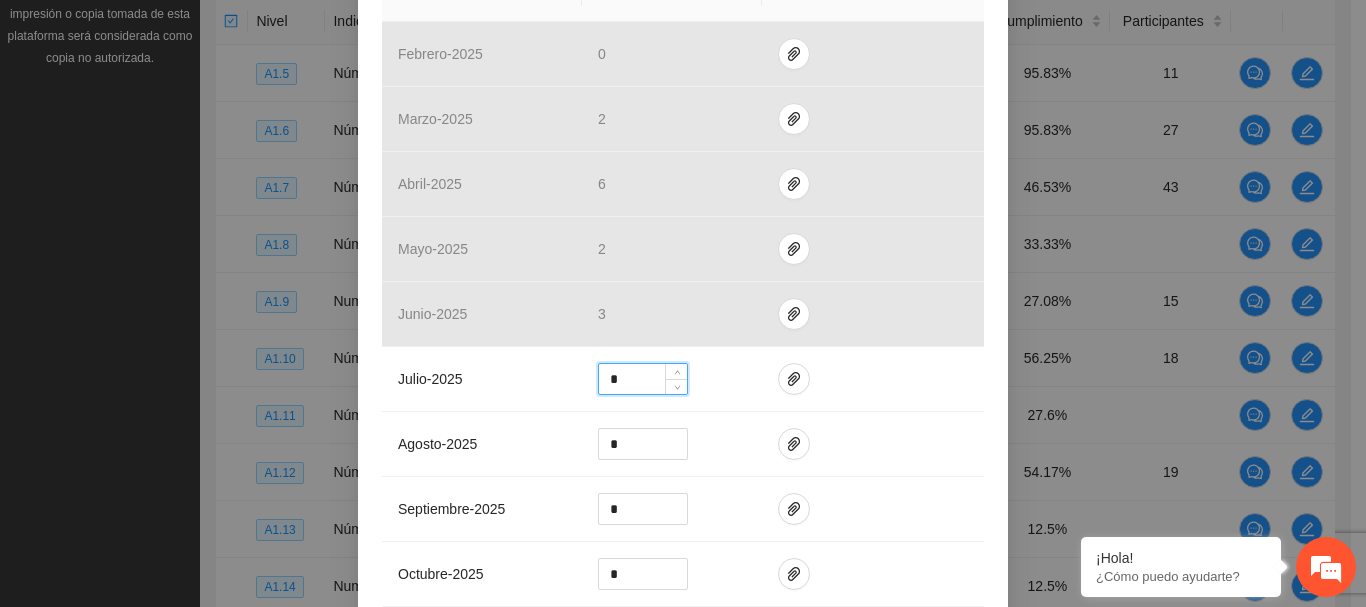 type on "*" 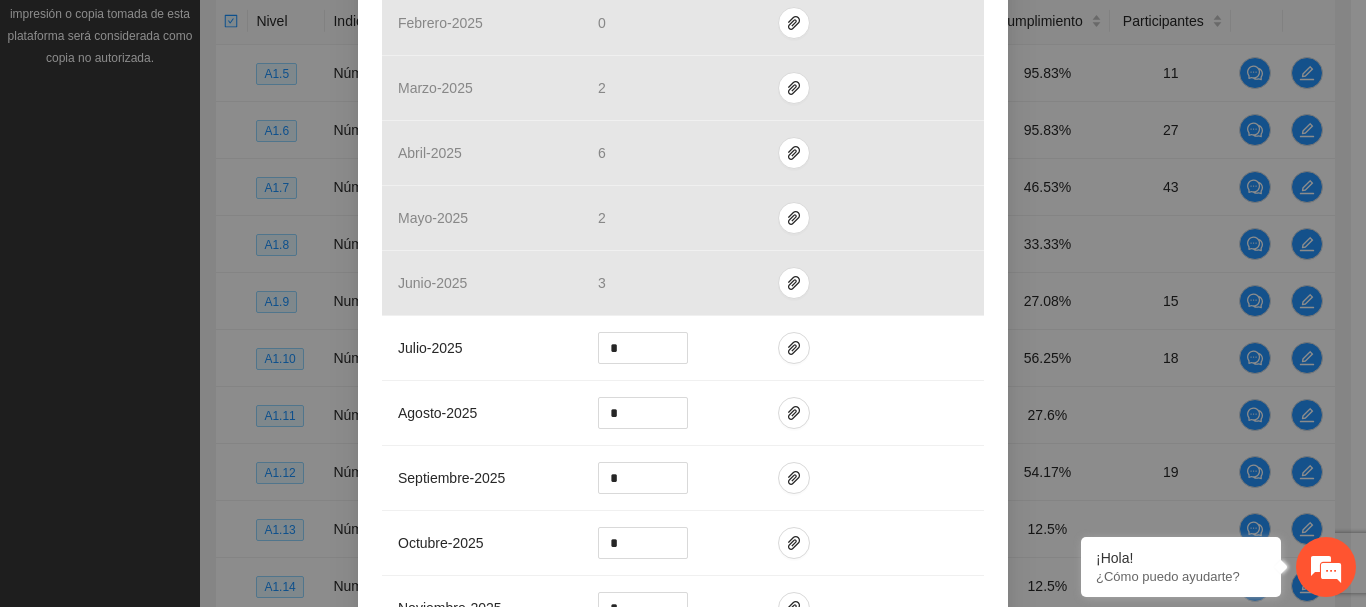 scroll, scrollTop: 888, scrollLeft: 0, axis: vertical 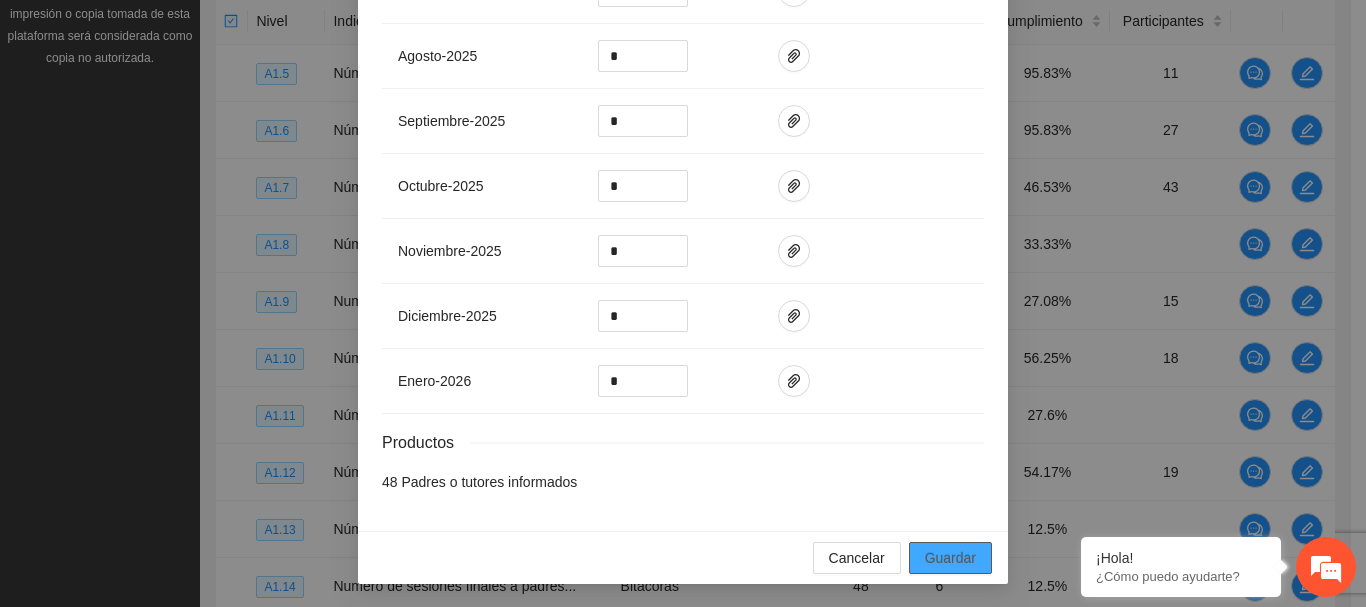 click on "Guardar" at bounding box center [950, 558] 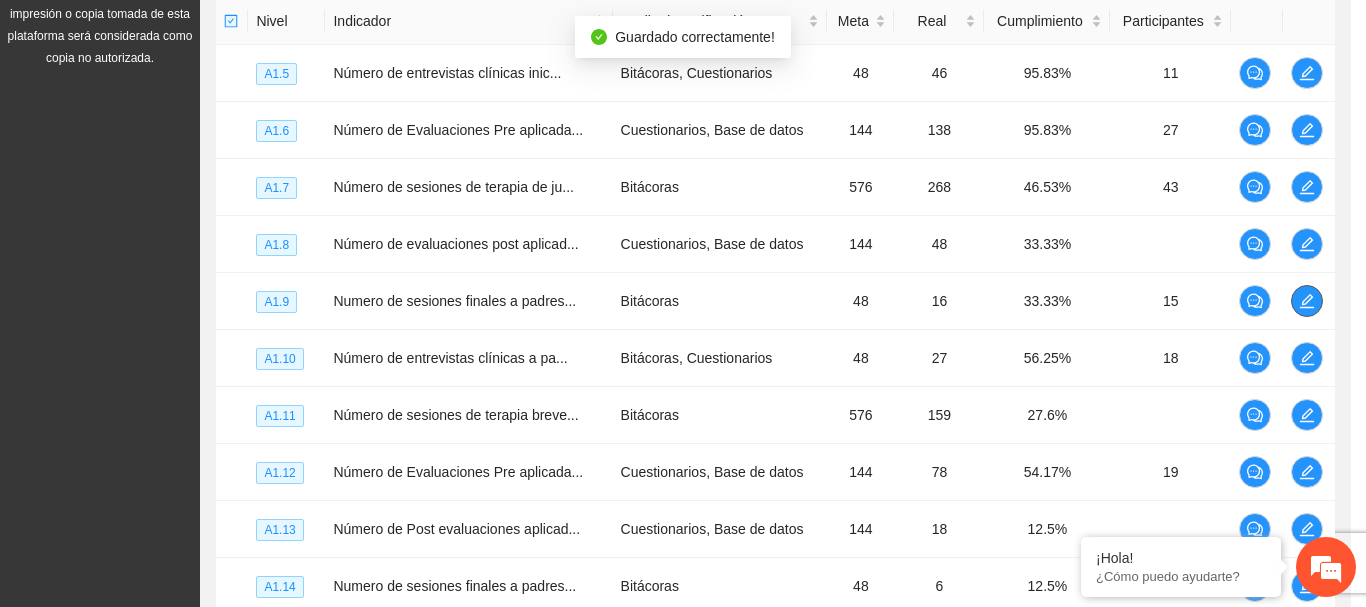 scroll, scrollTop: 0, scrollLeft: 0, axis: both 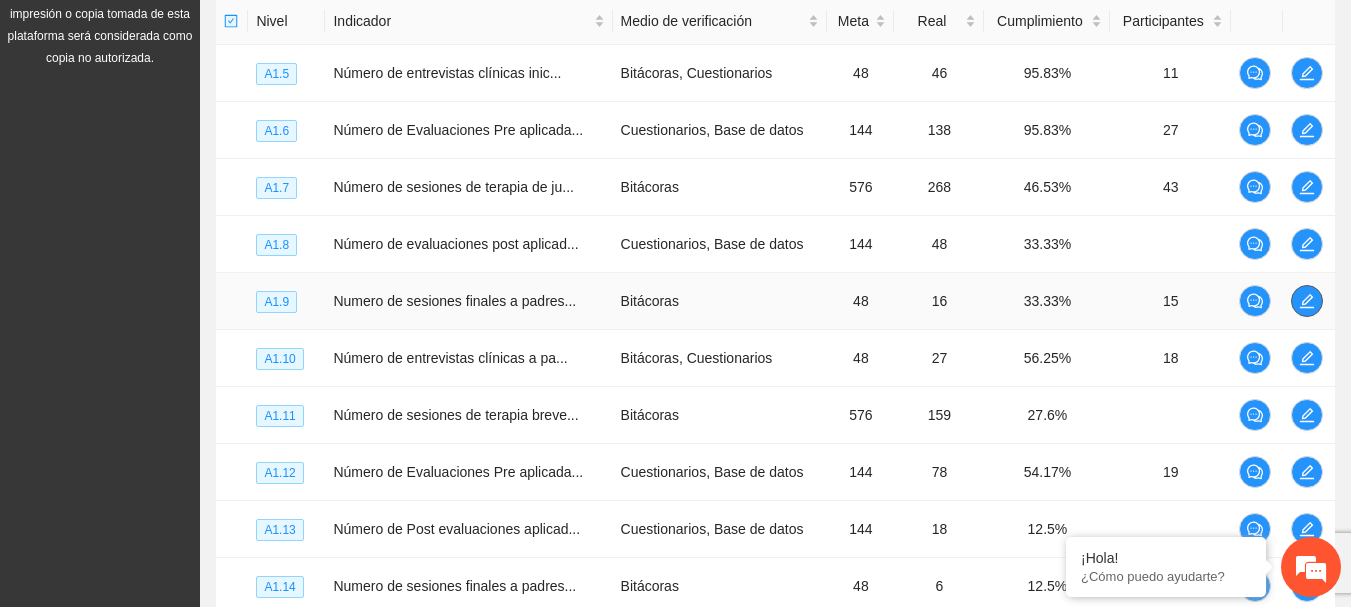 click at bounding box center [1307, 301] 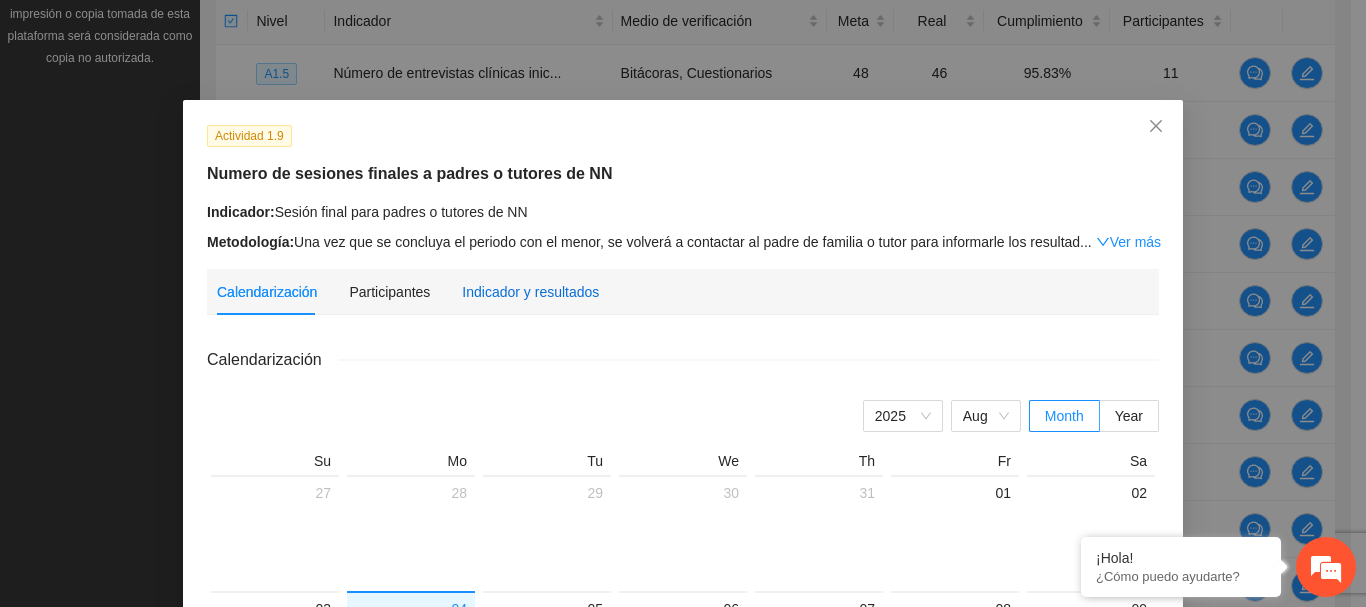 click on "Indicador y resultados" at bounding box center (530, 292) 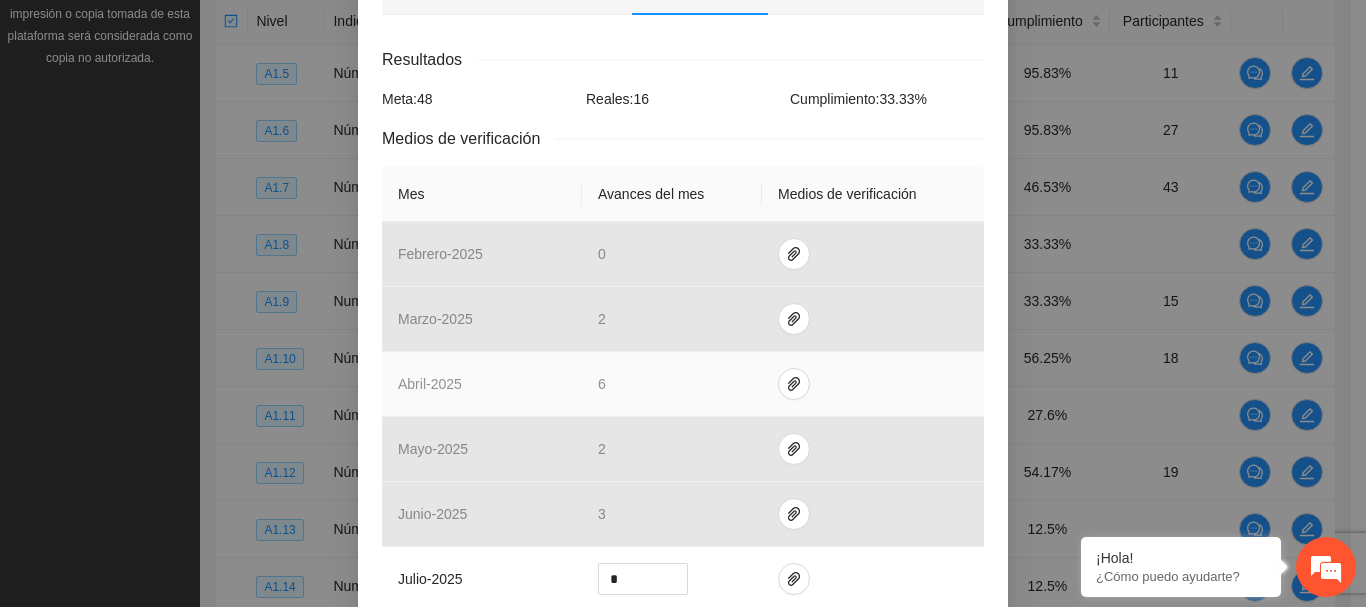 scroll, scrollTop: 500, scrollLeft: 0, axis: vertical 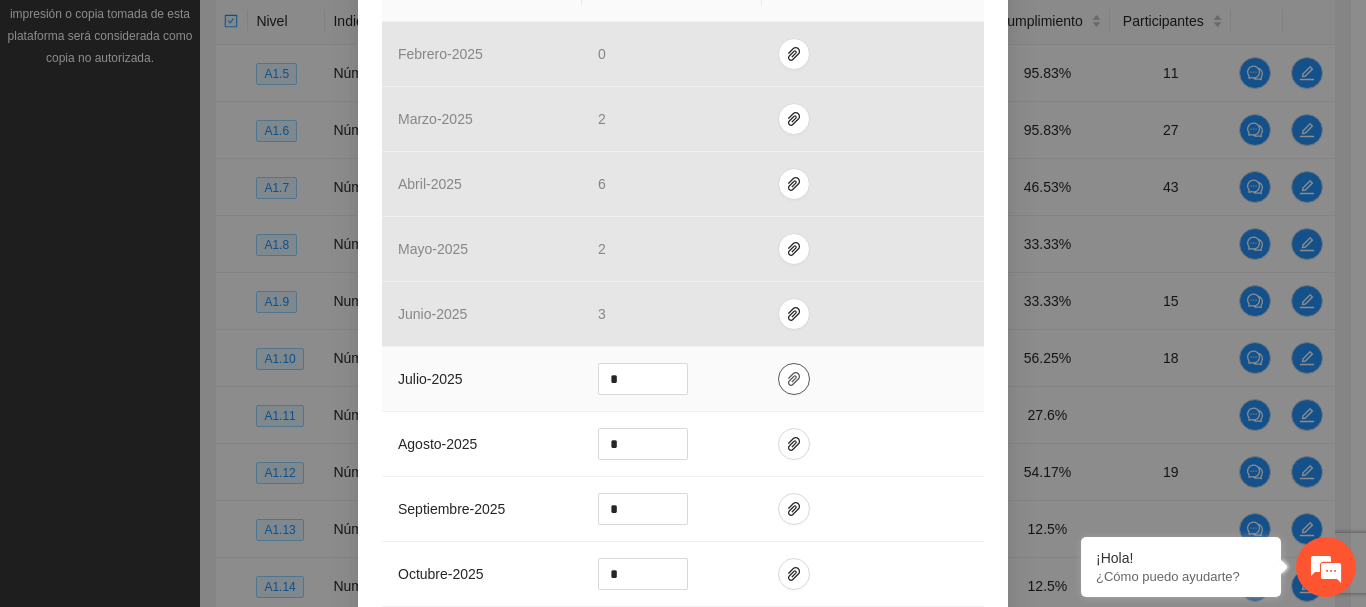 click 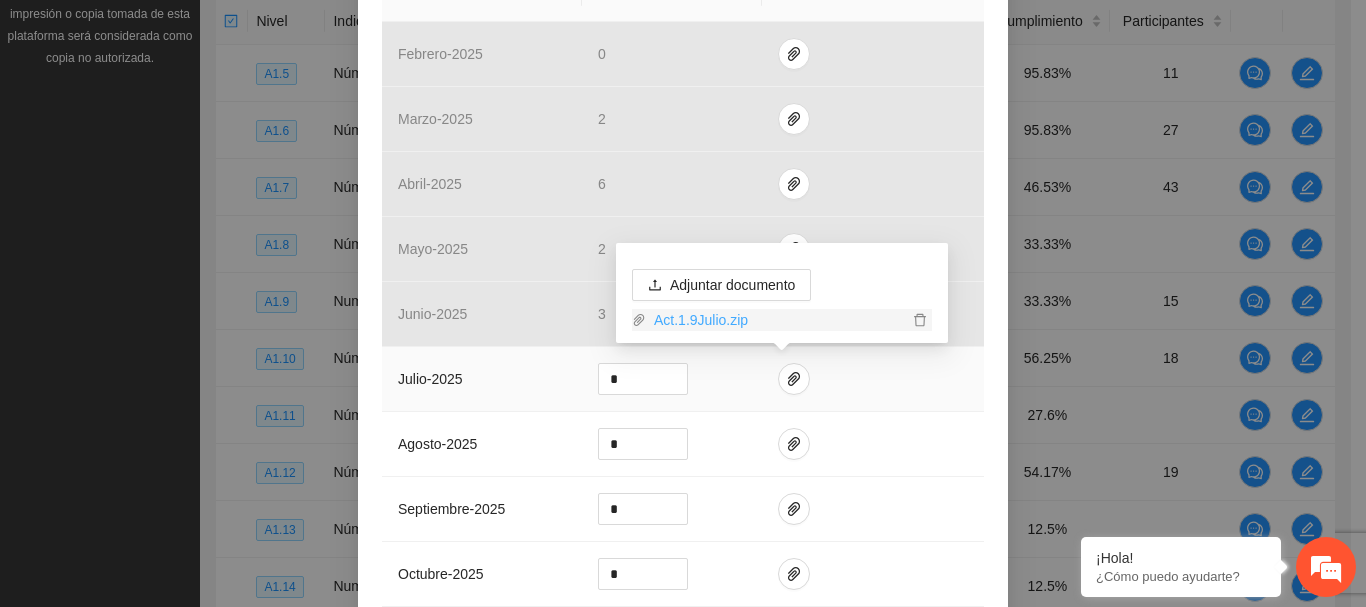 click on "Act.1.9Julio.zip" at bounding box center (777, 320) 